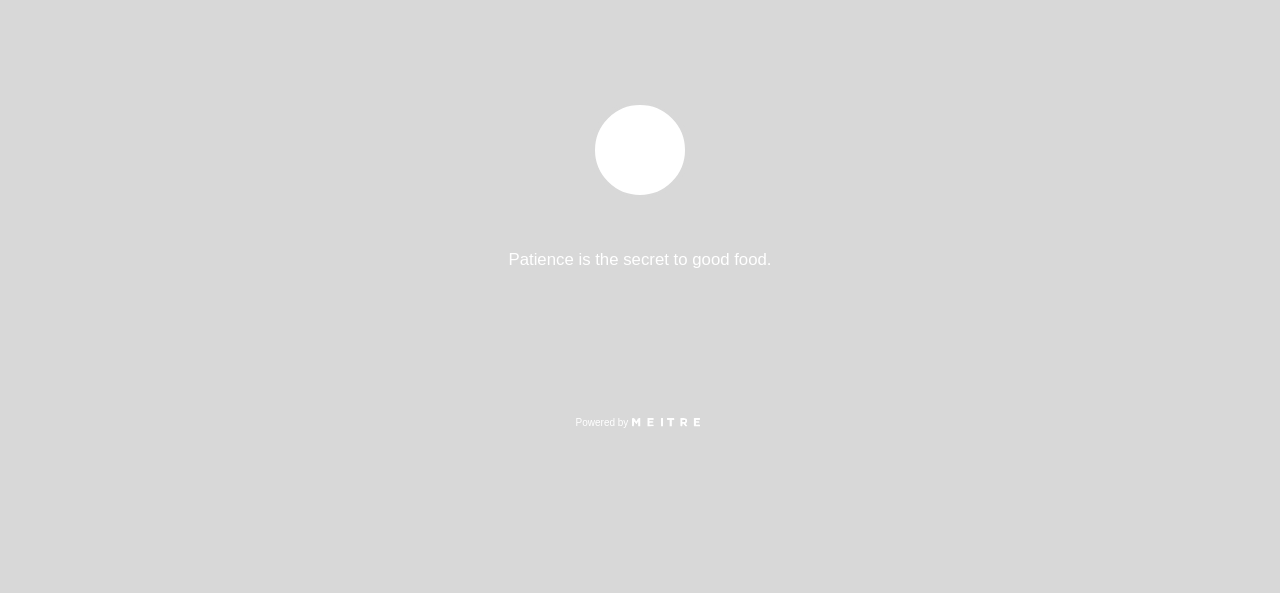 select on "pt" 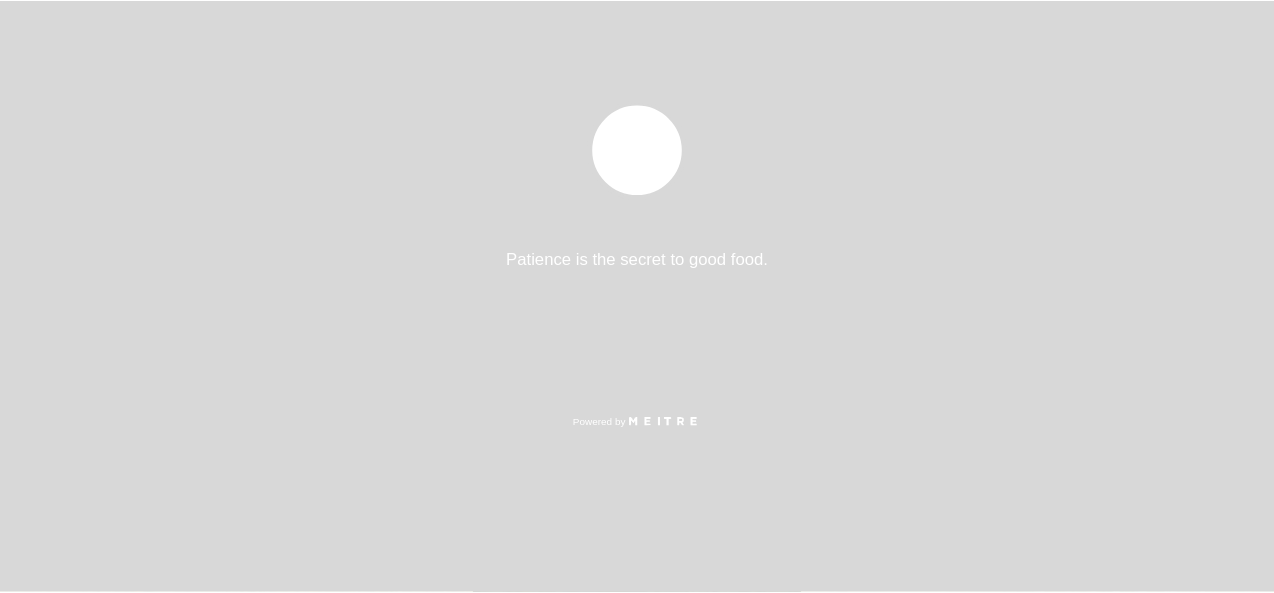 scroll, scrollTop: 0, scrollLeft: 0, axis: both 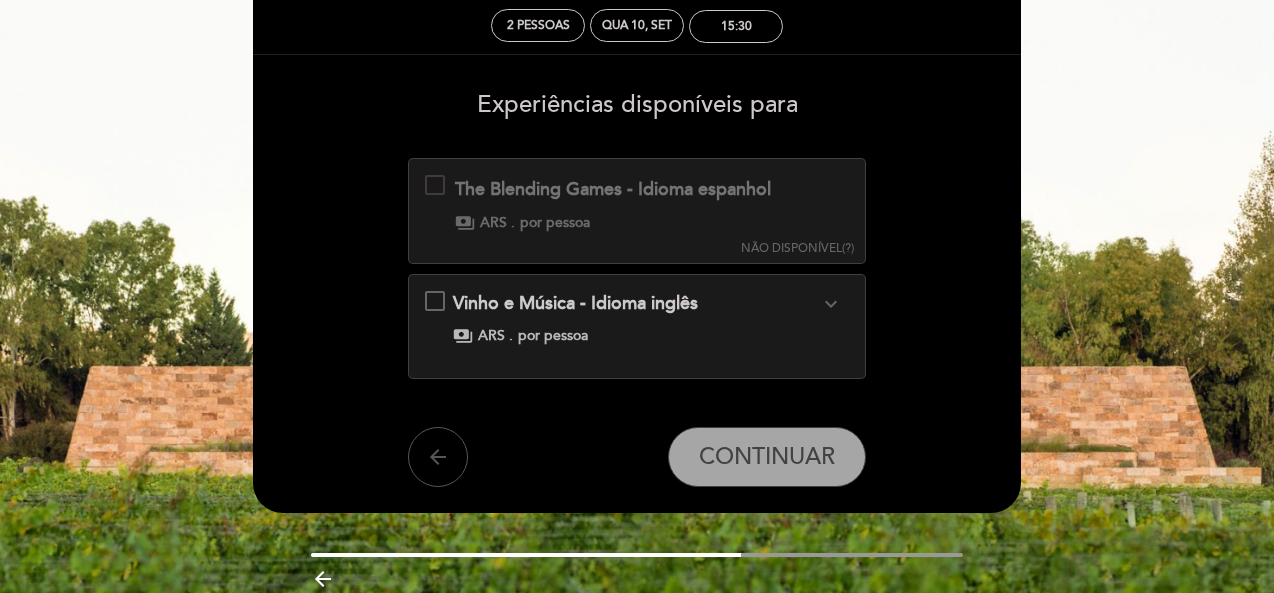 click on "arrow_back" at bounding box center [438, 457] 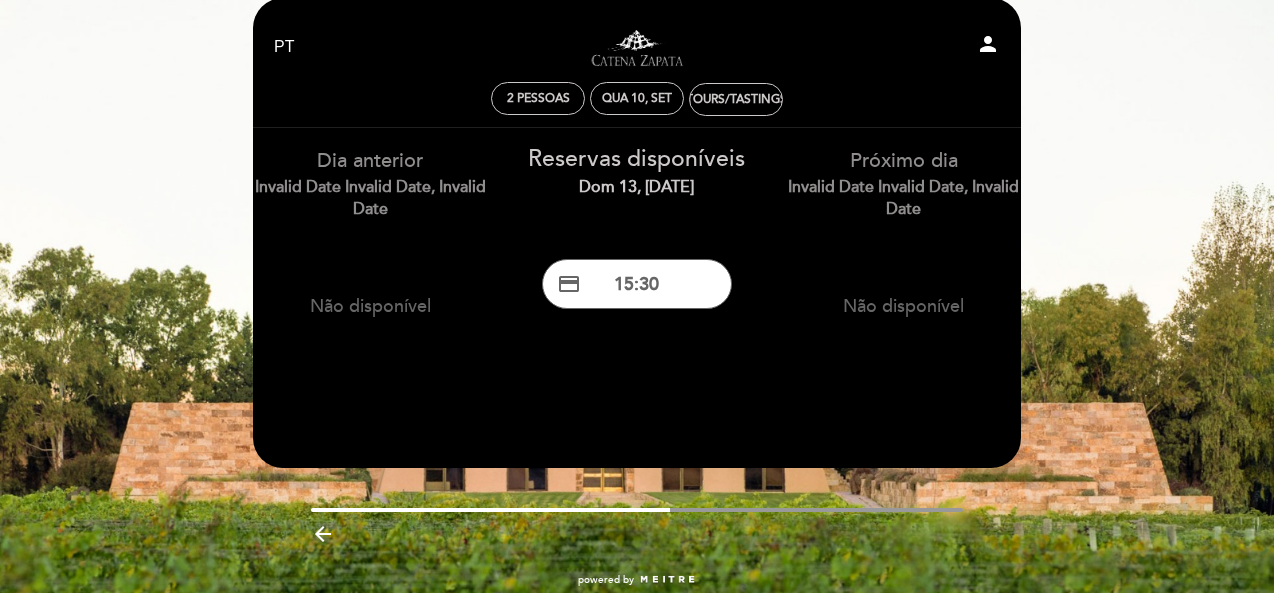 scroll, scrollTop: 0, scrollLeft: 0, axis: both 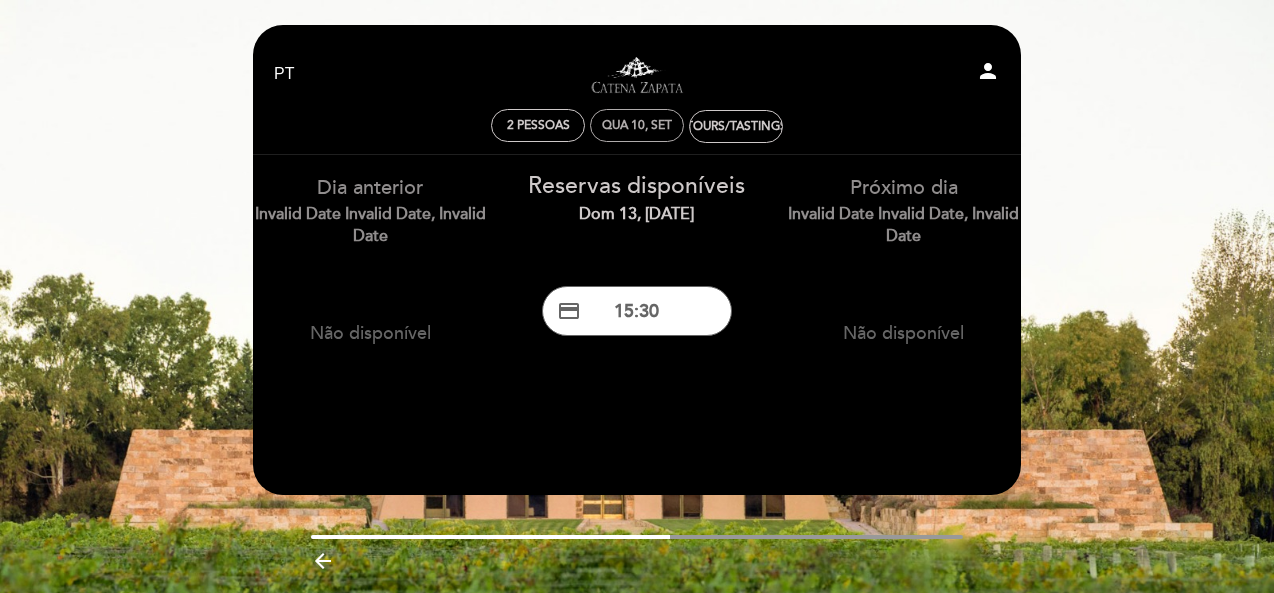 click on "Qua
10,
set" at bounding box center [637, 125] 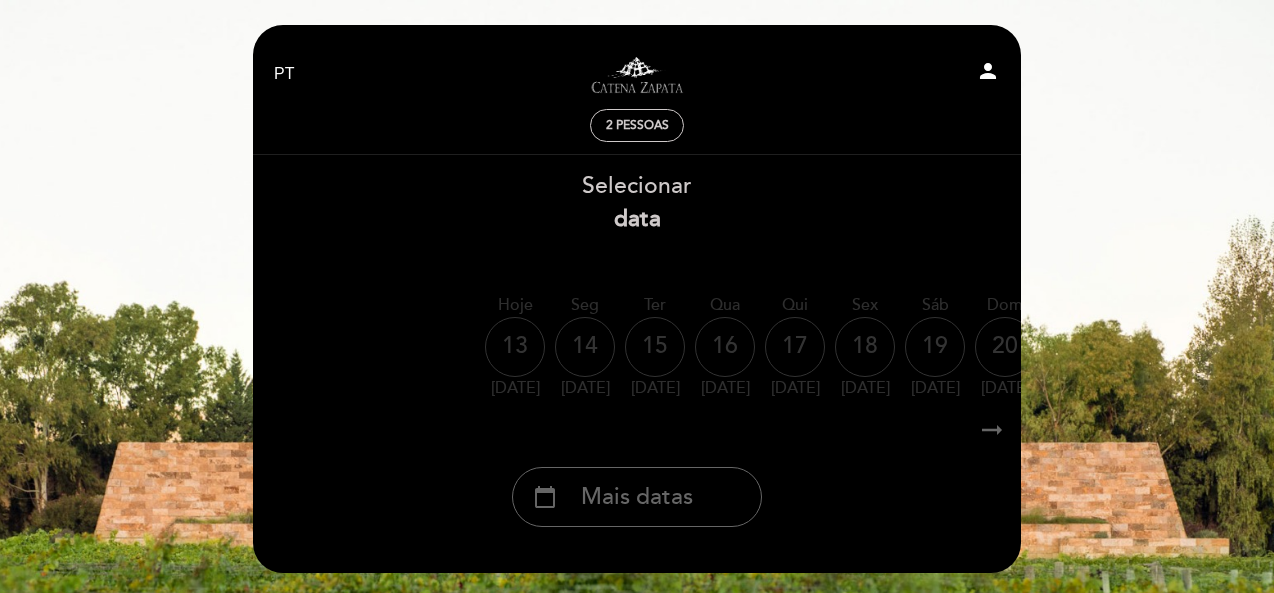 drag, startPoint x: 638, startPoint y: 505, endPoint x: 695, endPoint y: 506, distance: 57.00877 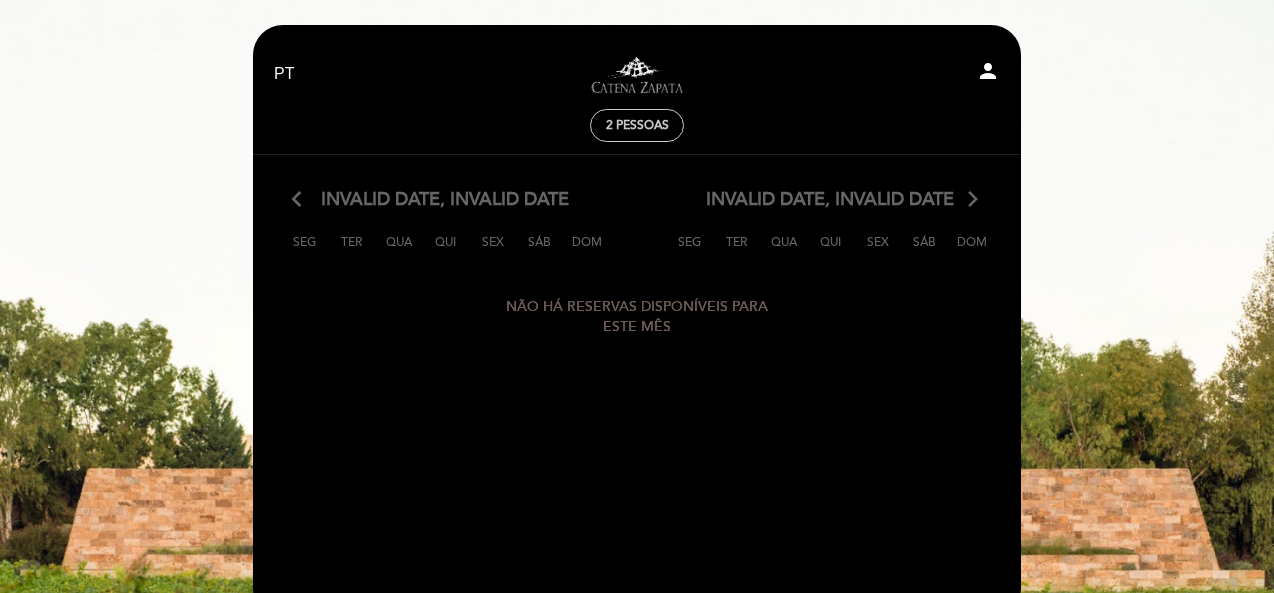 click on "arrow_back_ios" at bounding box center (301, 200) 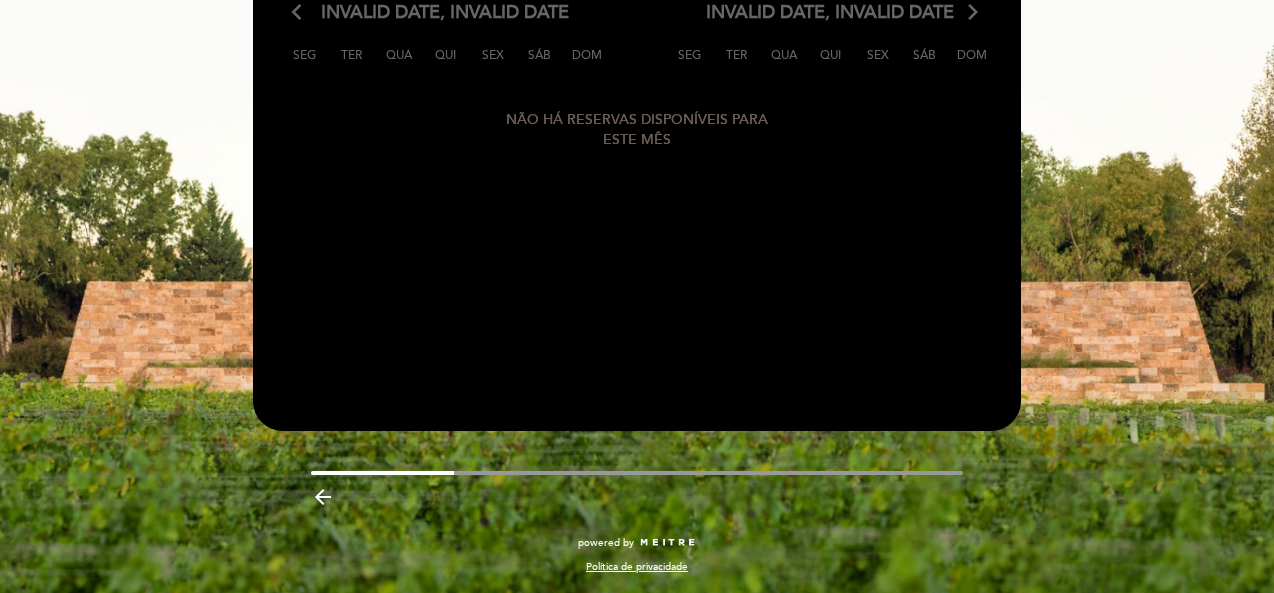 scroll, scrollTop: 188, scrollLeft: 0, axis: vertical 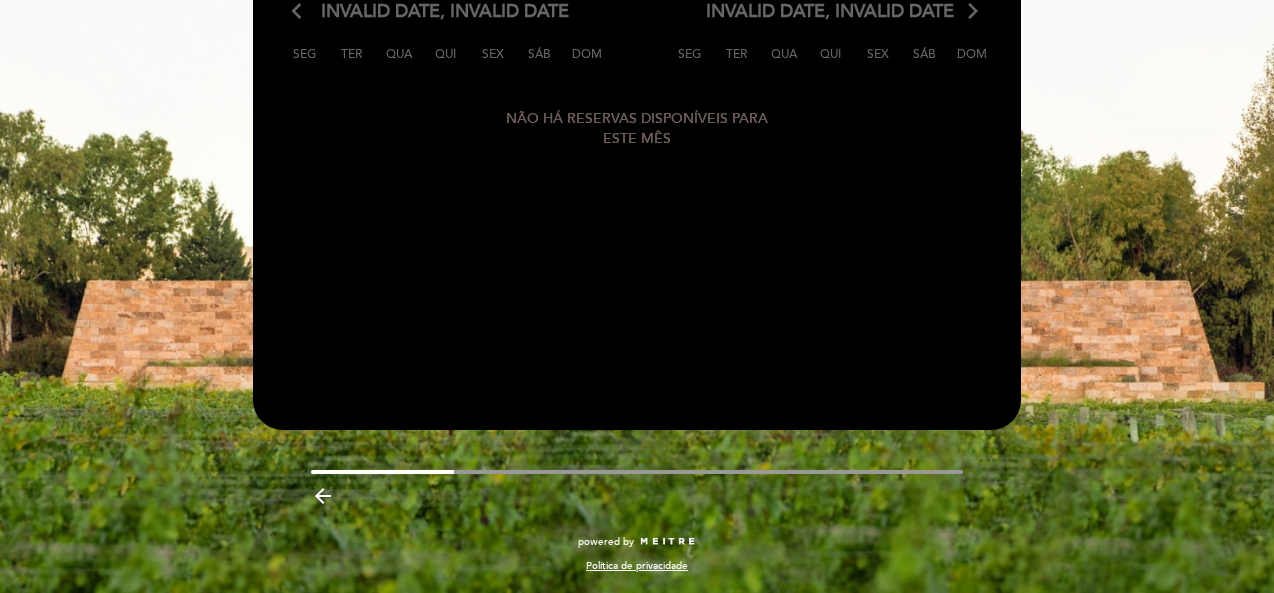 click on "arrow_backward" at bounding box center (323, 496) 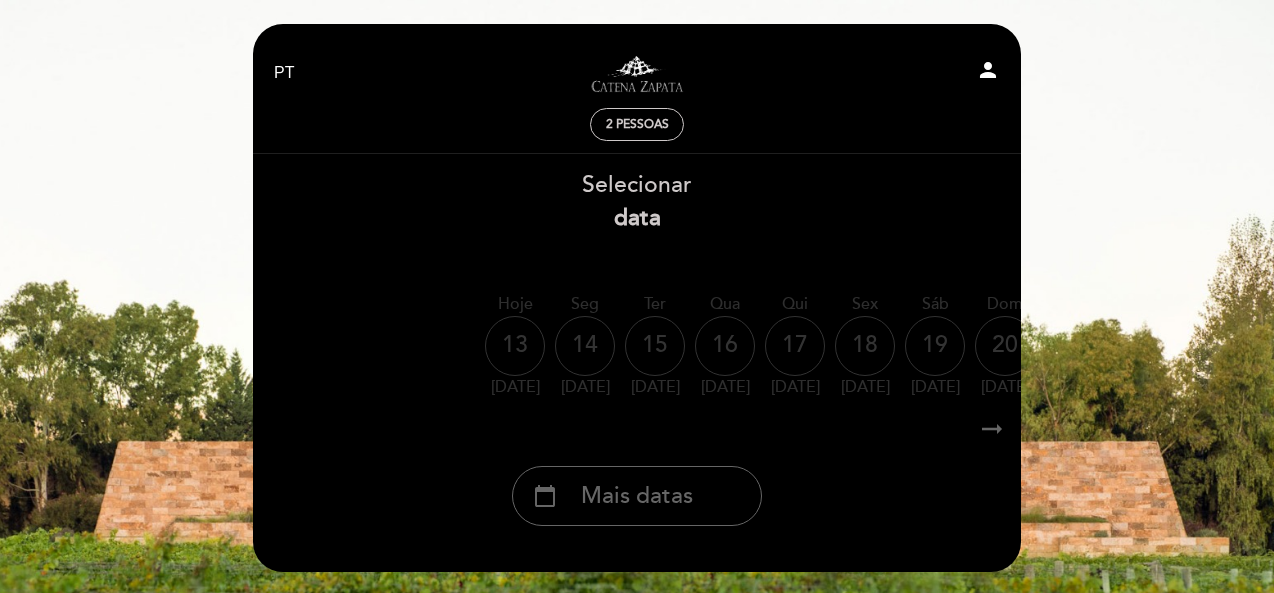 scroll, scrollTop: 146, scrollLeft: 0, axis: vertical 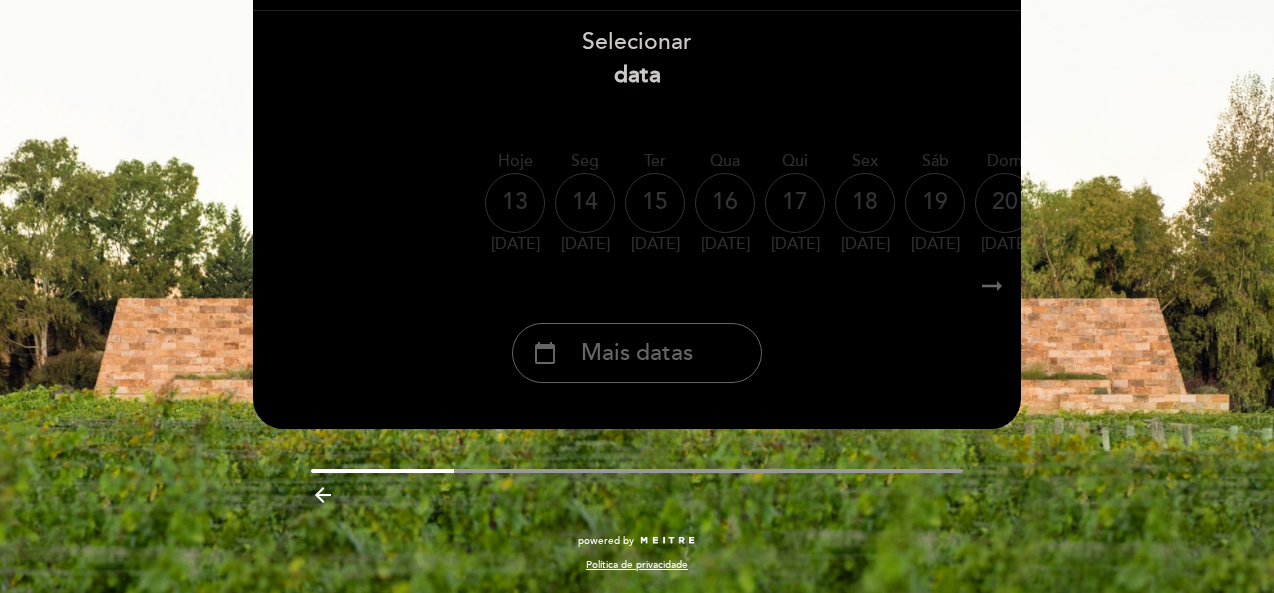 click on "arrow_backward" at bounding box center (323, 495) 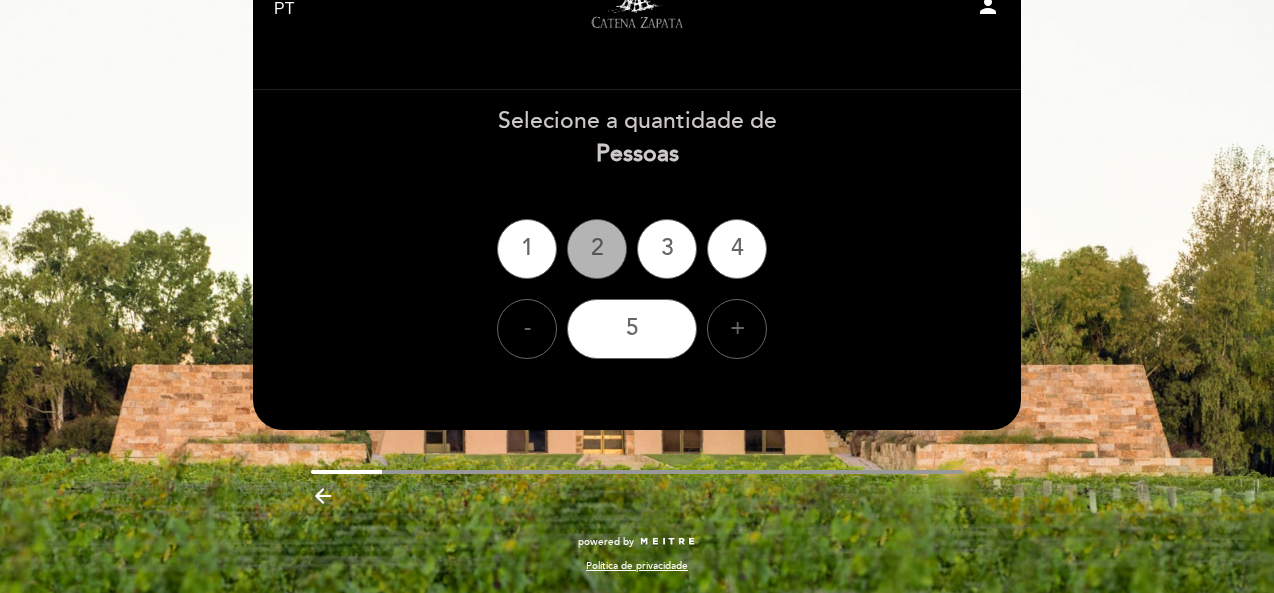 click on "2" at bounding box center (597, 249) 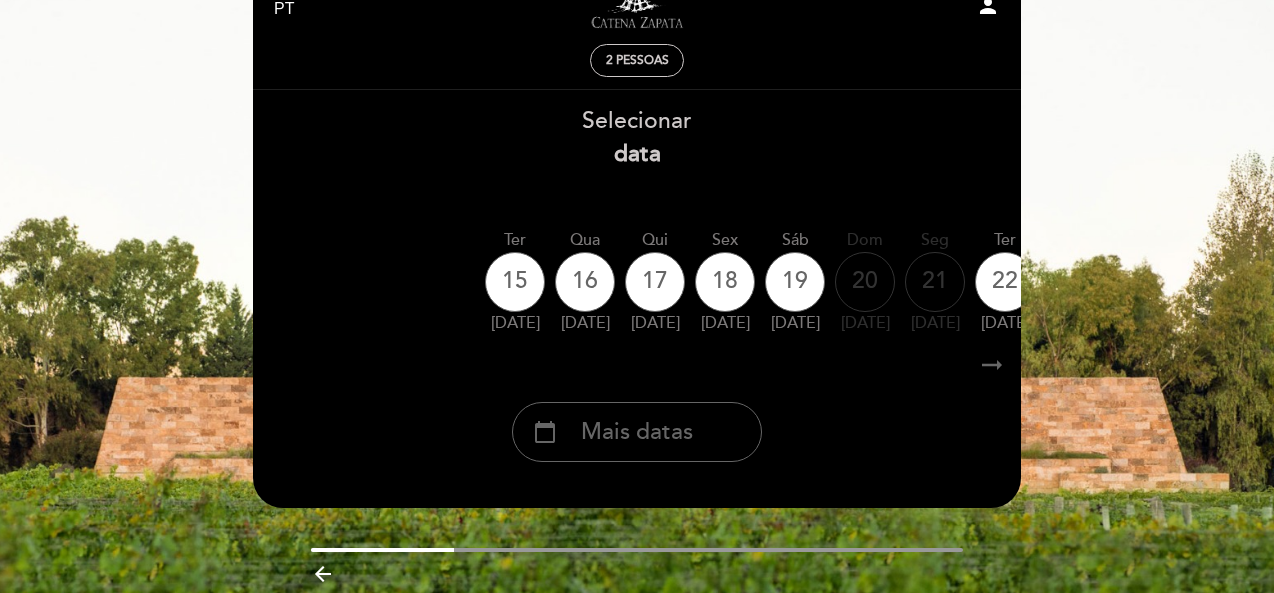 drag, startPoint x: 636, startPoint y: 430, endPoint x: 655, endPoint y: 432, distance: 19.104973 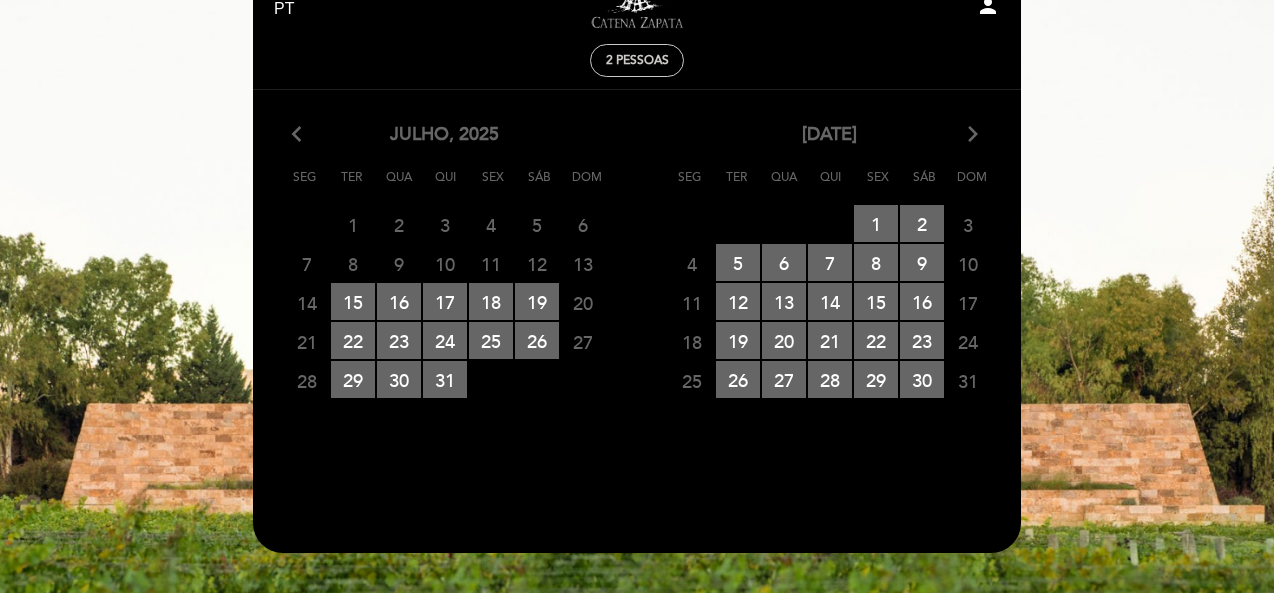 click on "[DATE]
arrow_forward_ios" at bounding box center [829, 135] 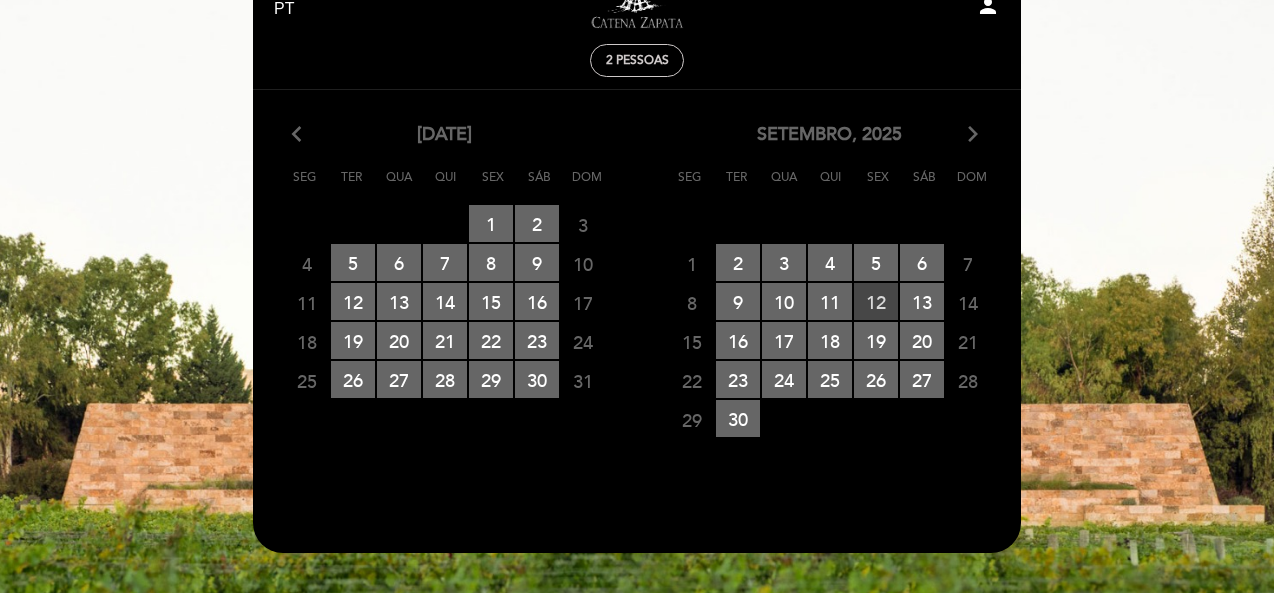 click on "12
RESERVAS DISPONÍVEIS" at bounding box center (876, 301) 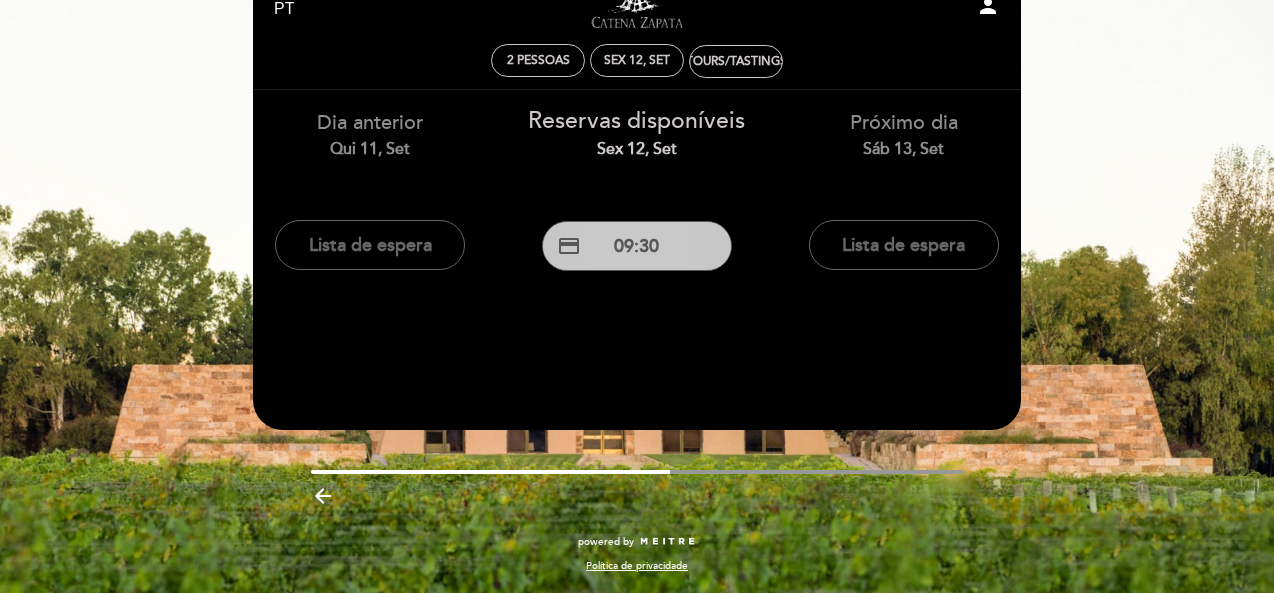 click on "credit_card
09:30" at bounding box center [637, 246] 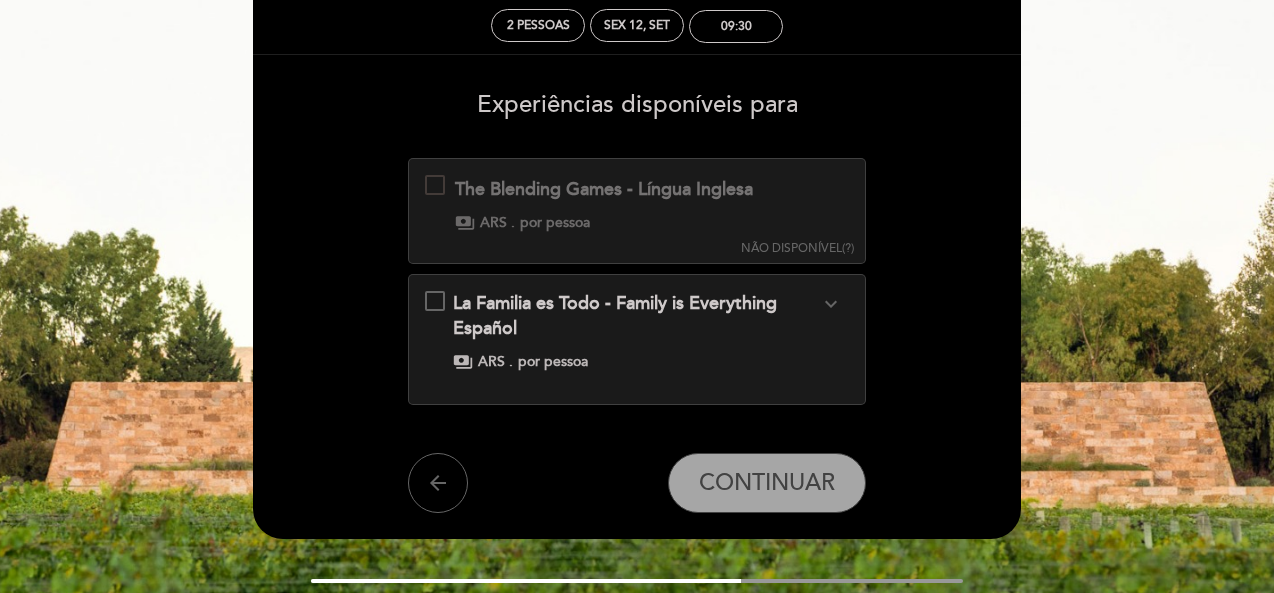 scroll, scrollTop: 0, scrollLeft: 0, axis: both 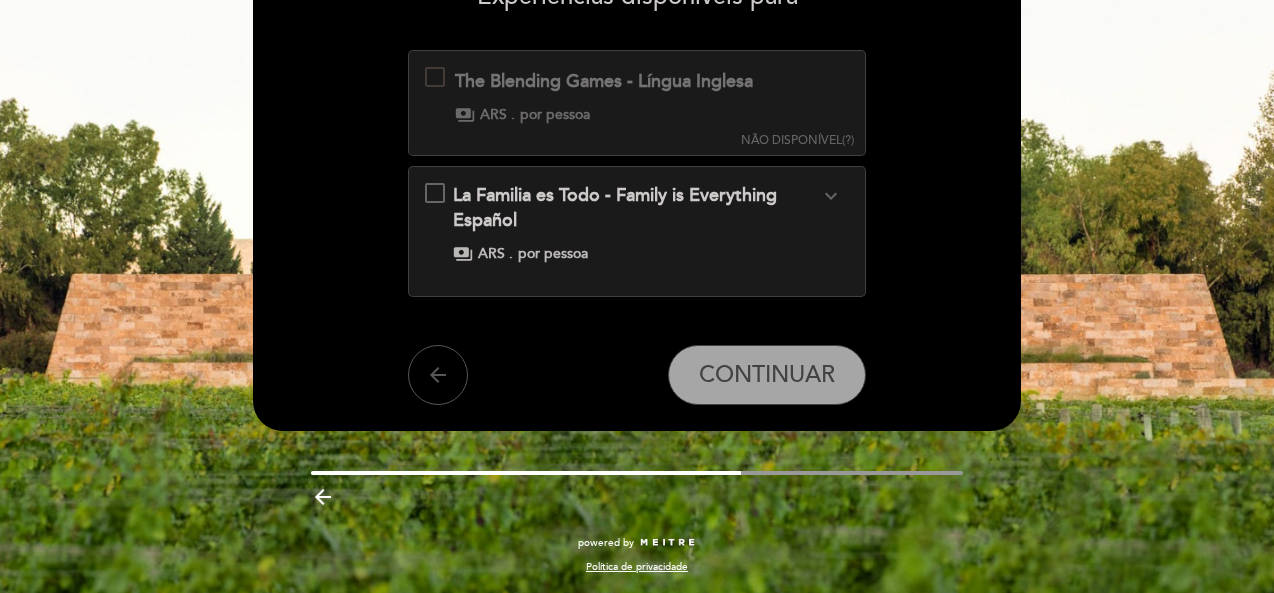 click on "arrow_back" at bounding box center (438, 375) 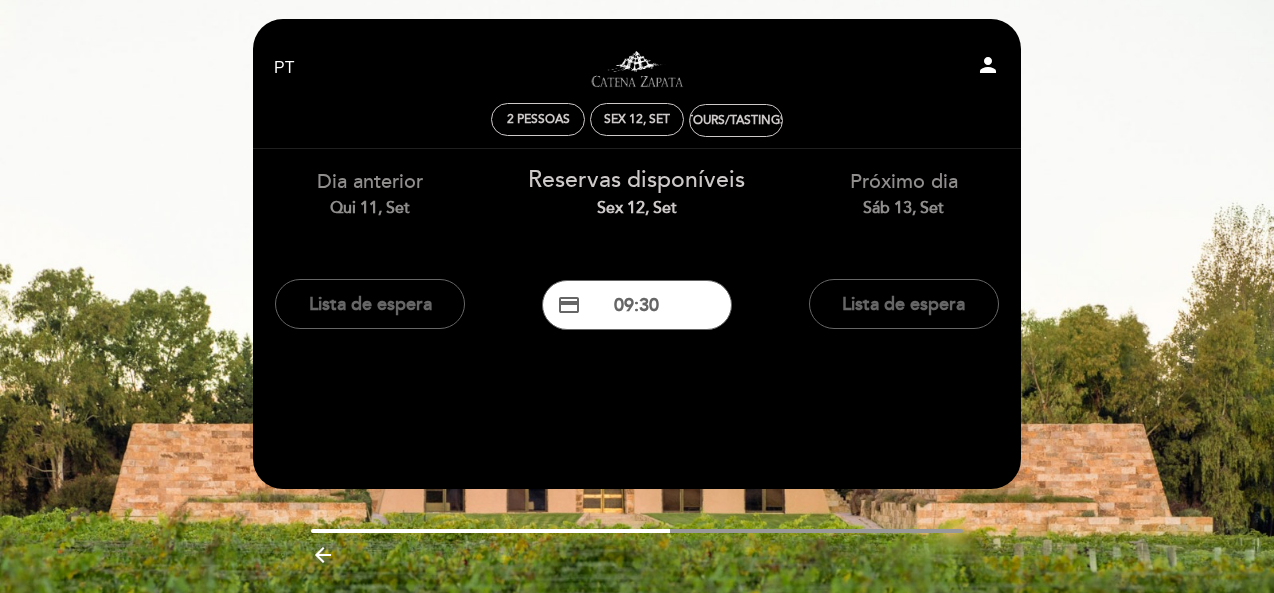 scroll, scrollTop: 0, scrollLeft: 0, axis: both 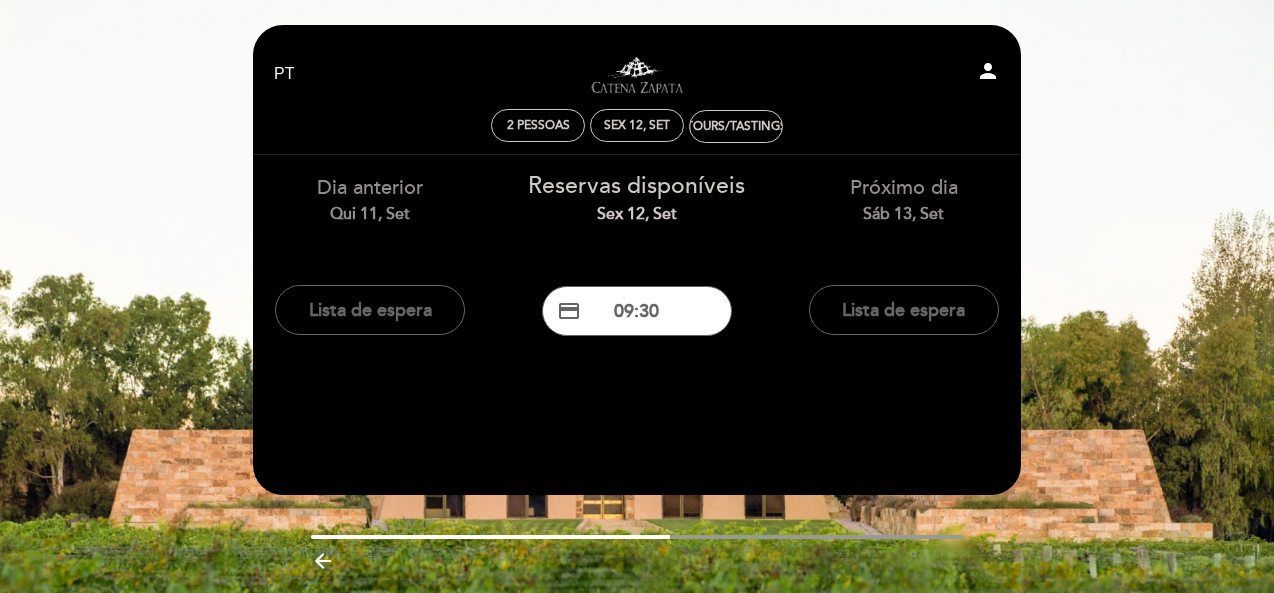 click on "arrow_backward" at bounding box center (323, 561) 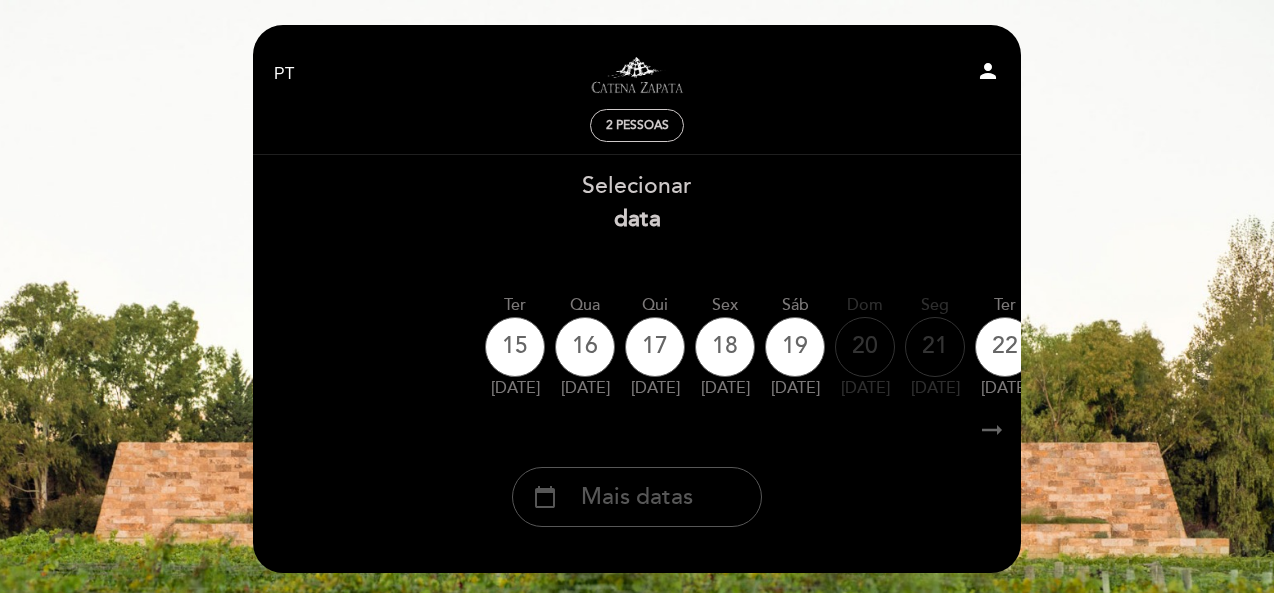 click on "calendar_today
Mais datas" at bounding box center (637, 497) 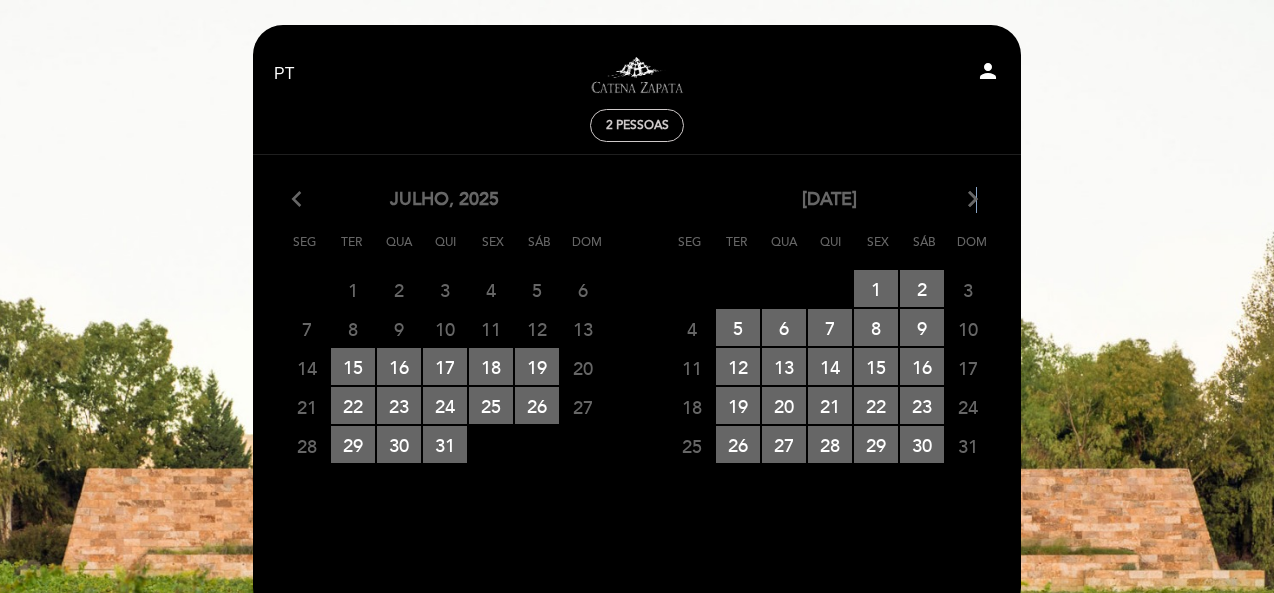 click on "arrow_forward_ios" at bounding box center [973, 200] 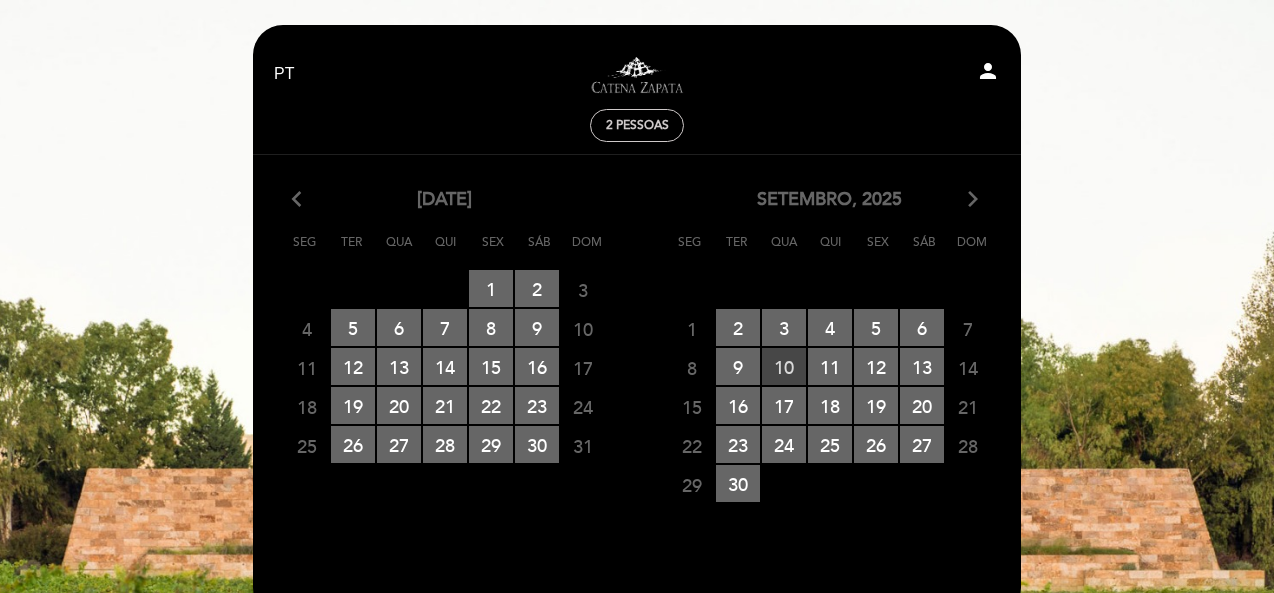 click on "10
RESERVAS DISPONÍVEIS" at bounding box center (784, 366) 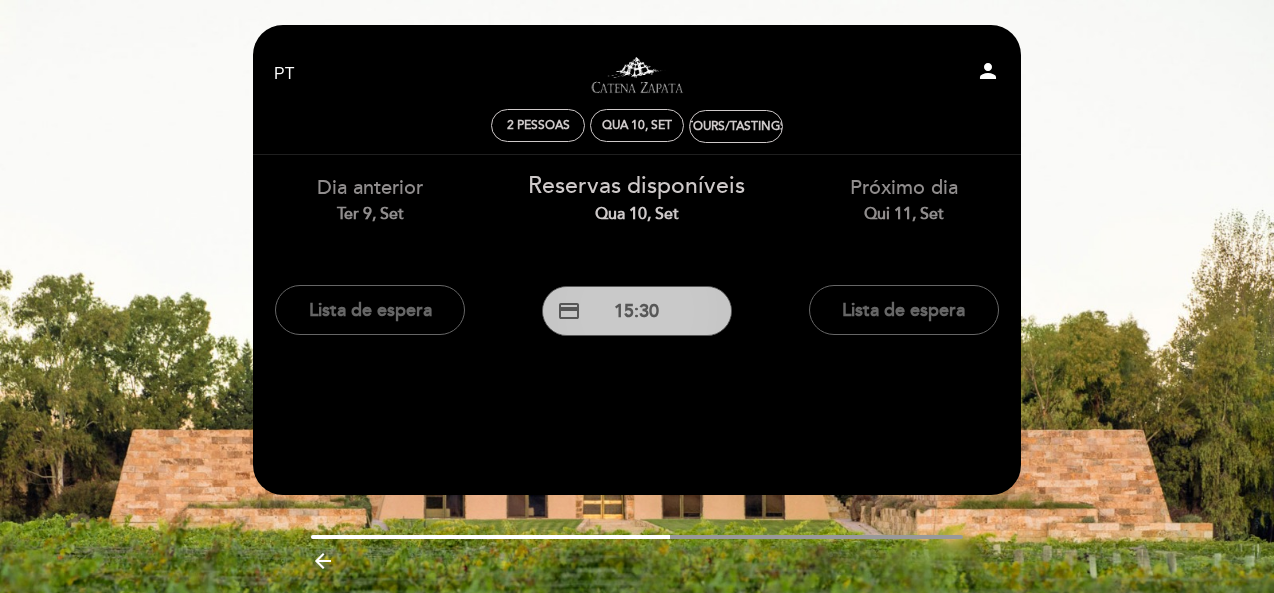click on "credit_card
15:30" at bounding box center [637, 311] 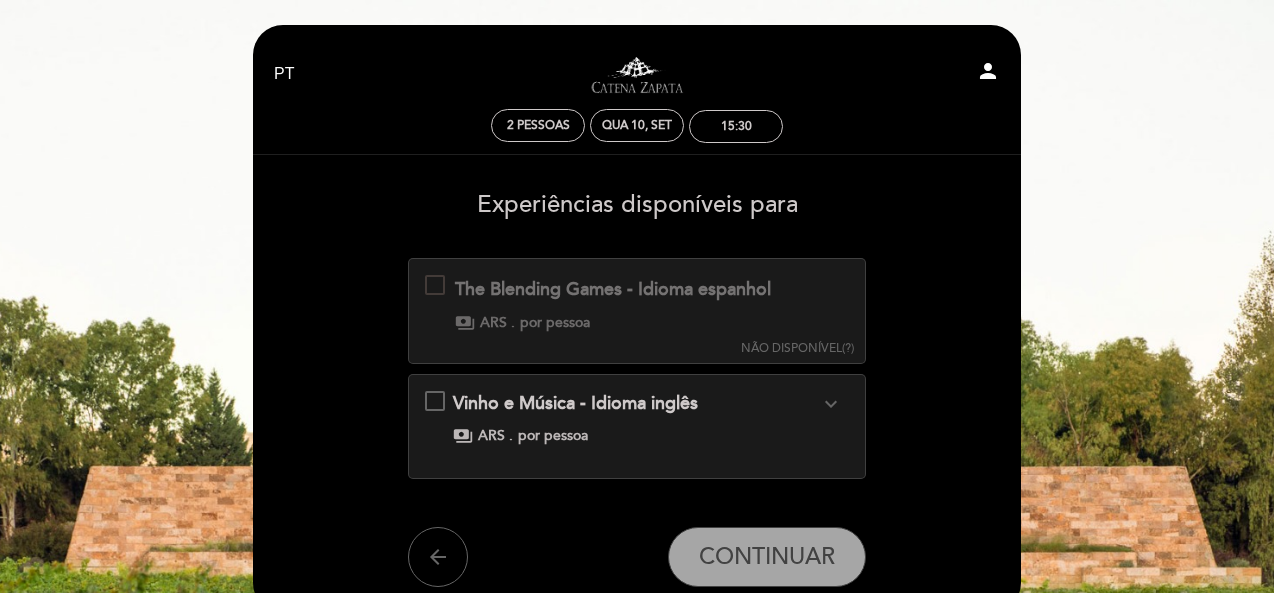 click at bounding box center [435, 285] 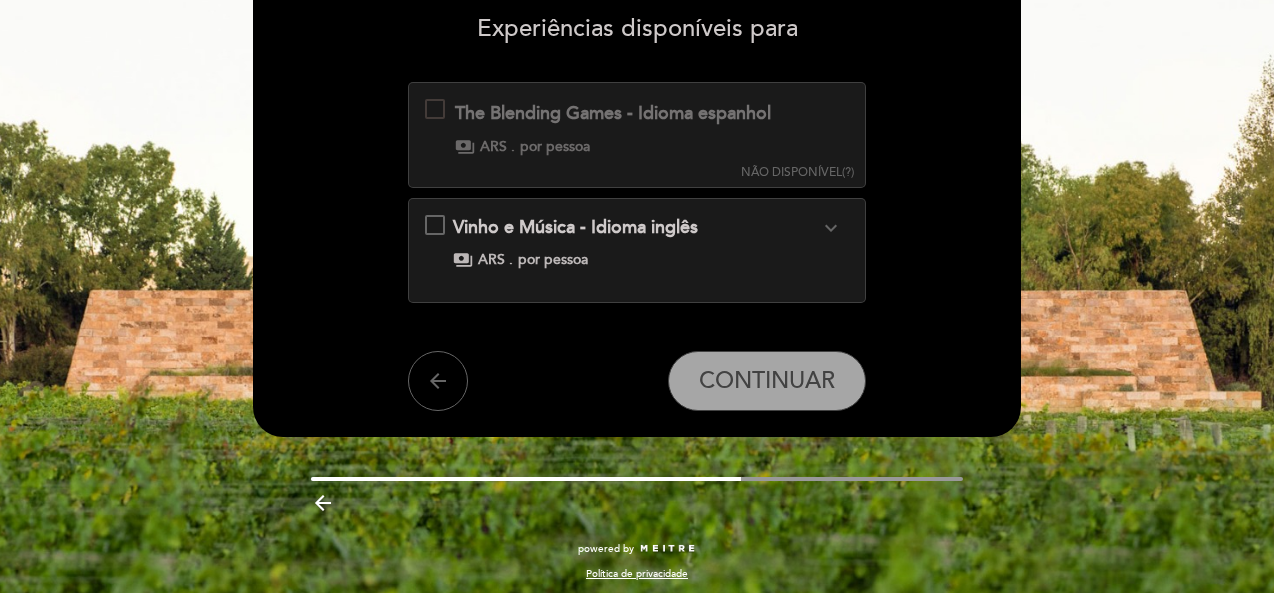 scroll, scrollTop: 182, scrollLeft: 0, axis: vertical 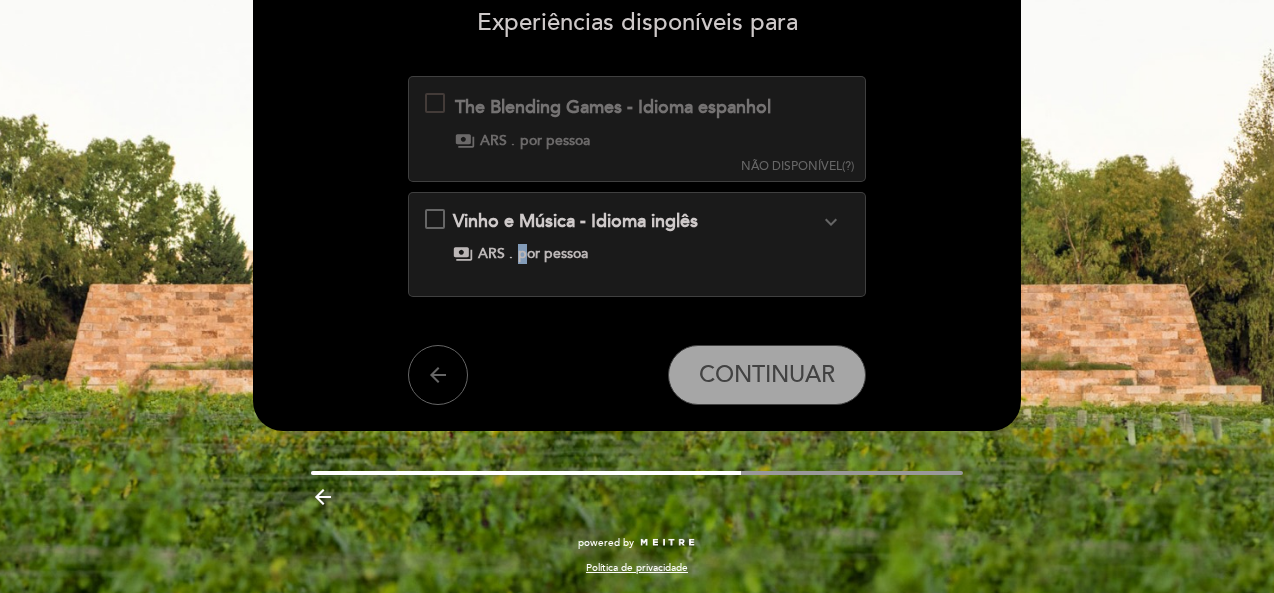 click on "por pessoa" at bounding box center (553, 254) 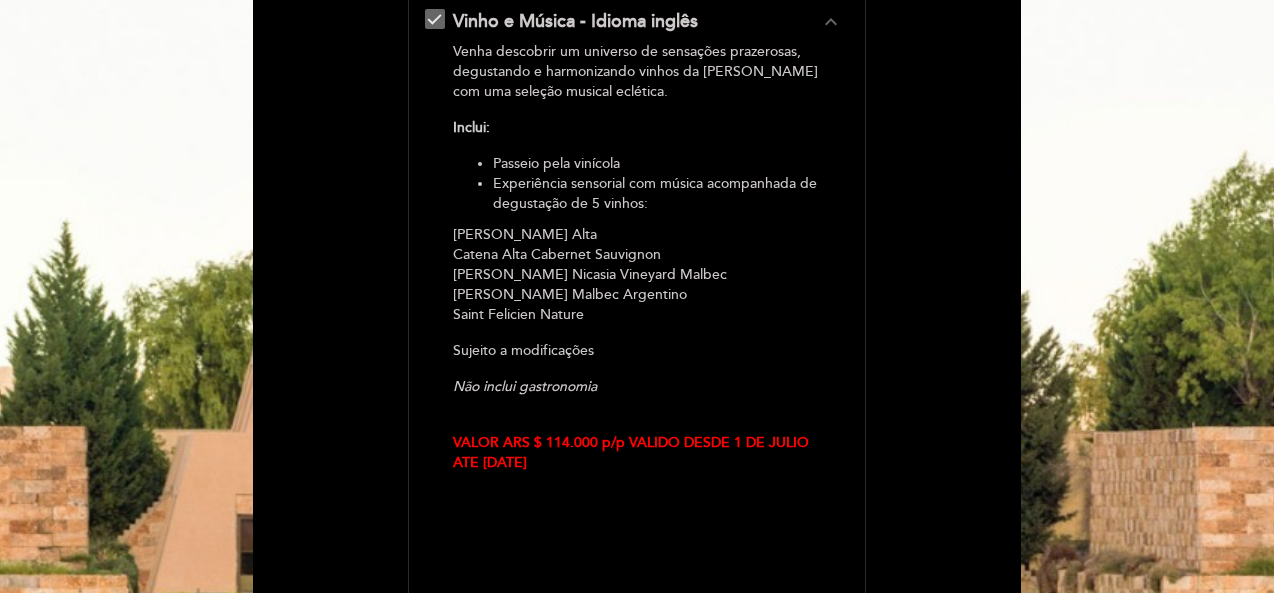 scroll, scrollTop: 282, scrollLeft: 0, axis: vertical 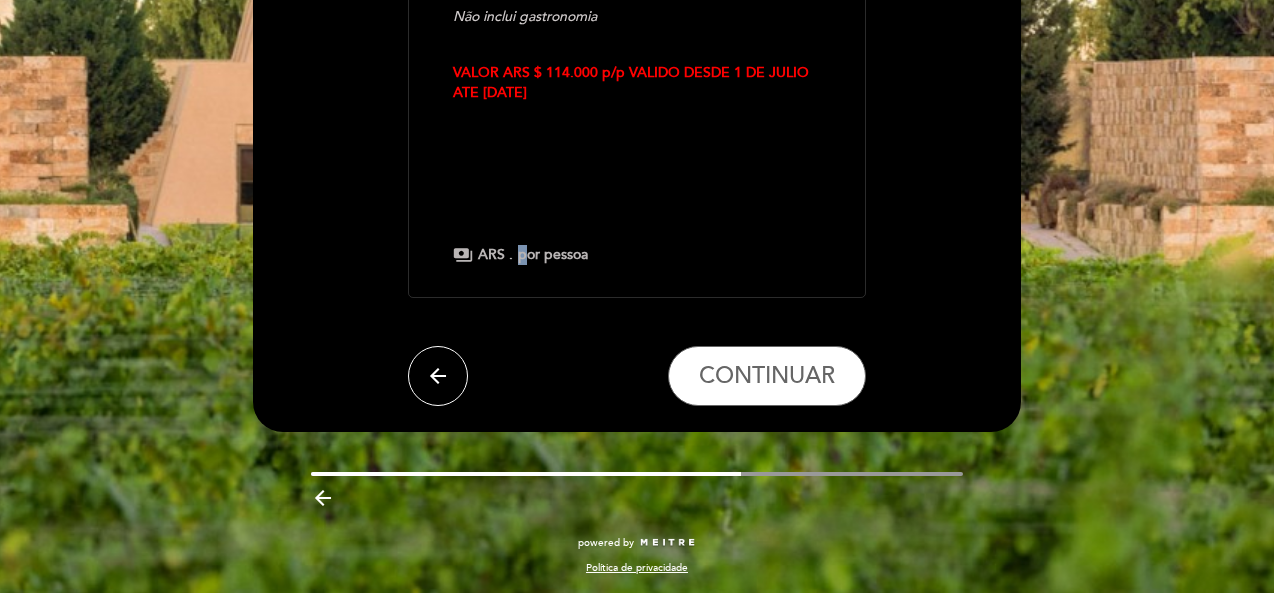 drag, startPoint x: 431, startPoint y: 382, endPoint x: 490, endPoint y: 369, distance: 60.41523 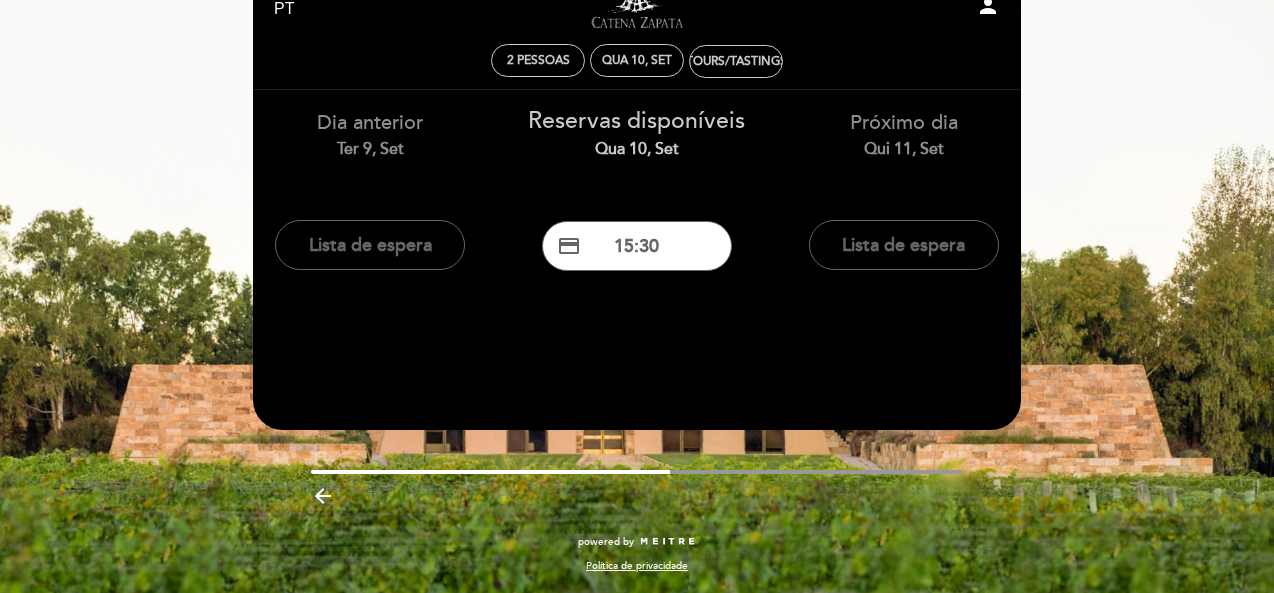 click on "arrow_backward" at bounding box center [323, 496] 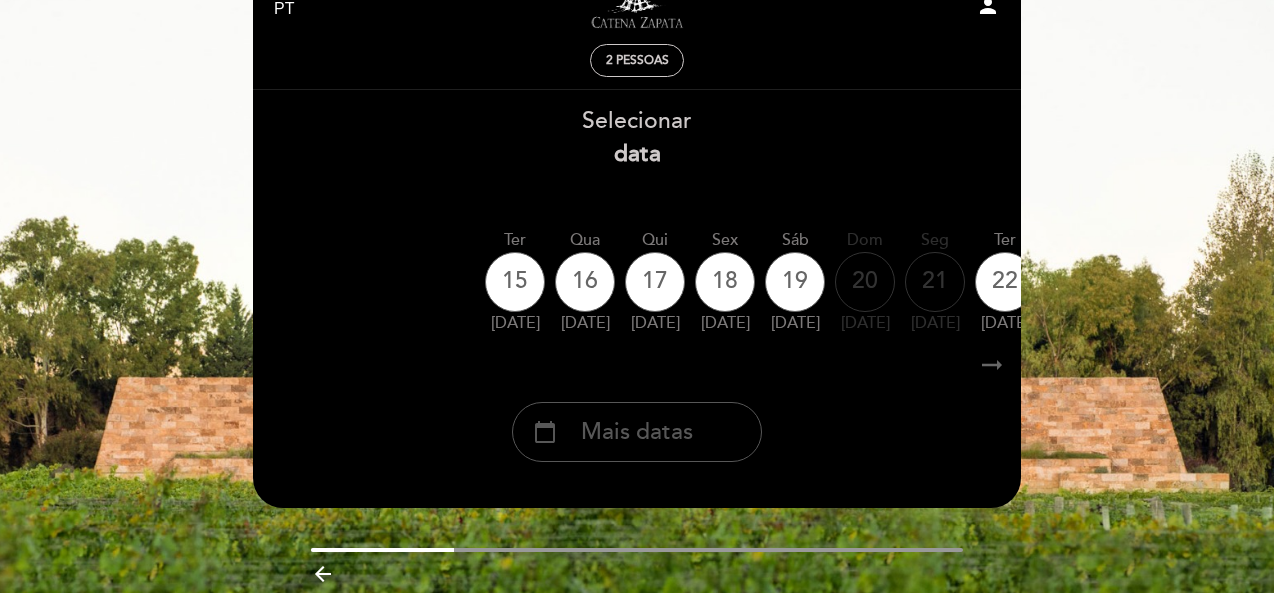 click on "calendar_today
Mais datas" at bounding box center (637, 432) 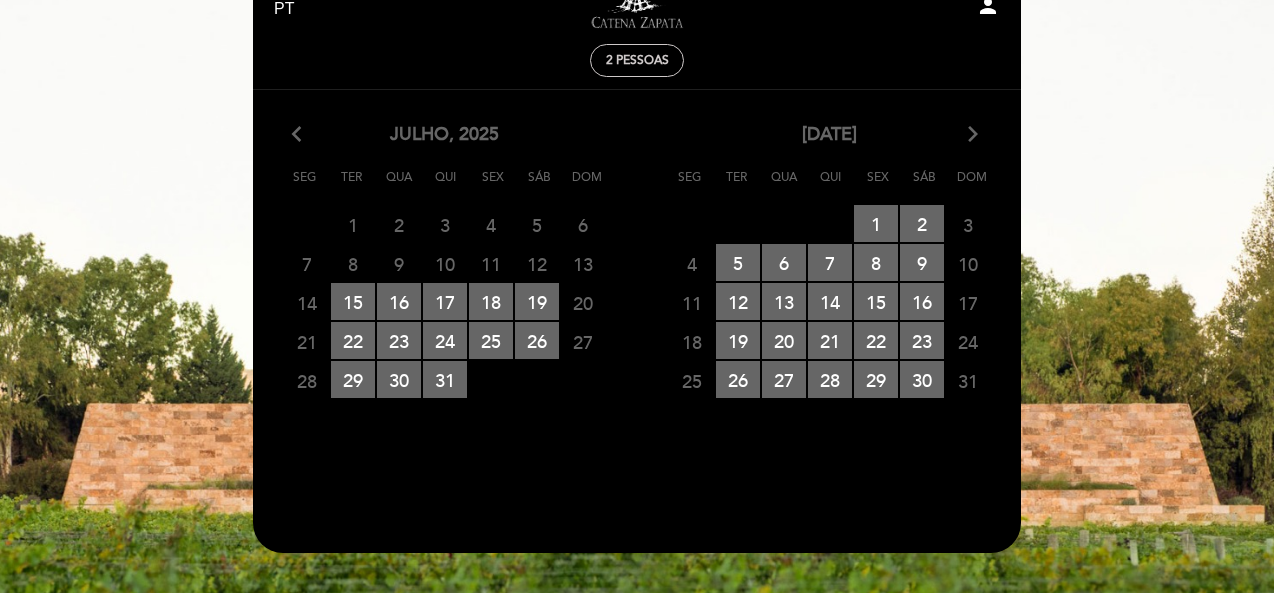 click on "arrow_forward_ios" at bounding box center (973, 135) 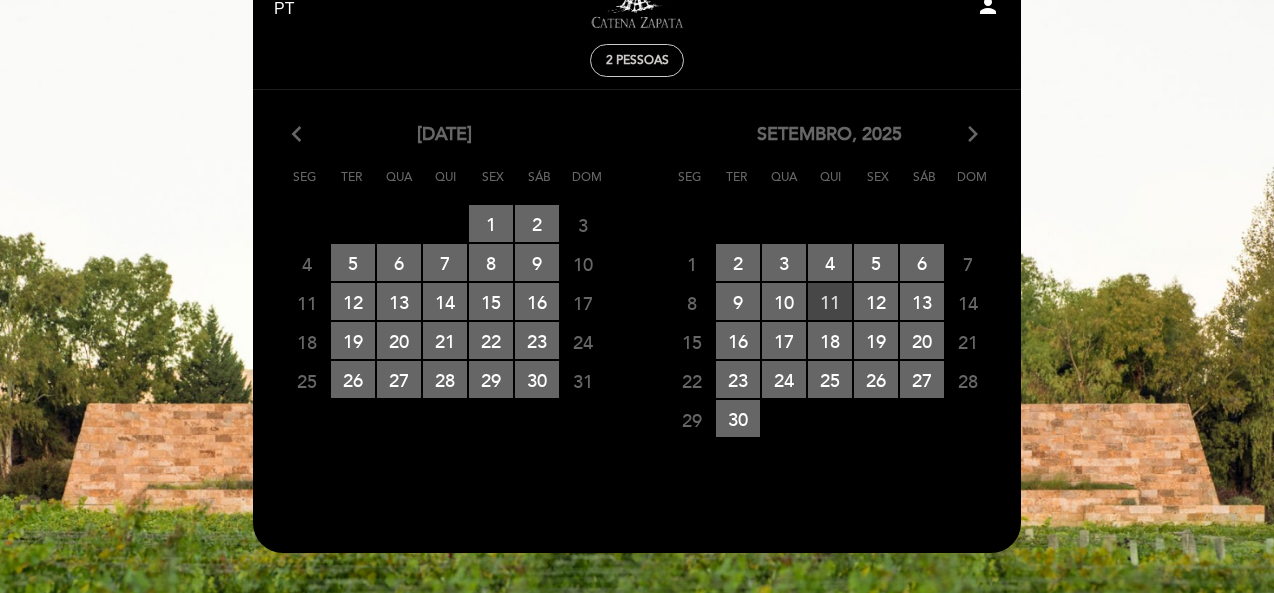 click on "11
RESERVAS DISPONÍVEIS" at bounding box center (830, 301) 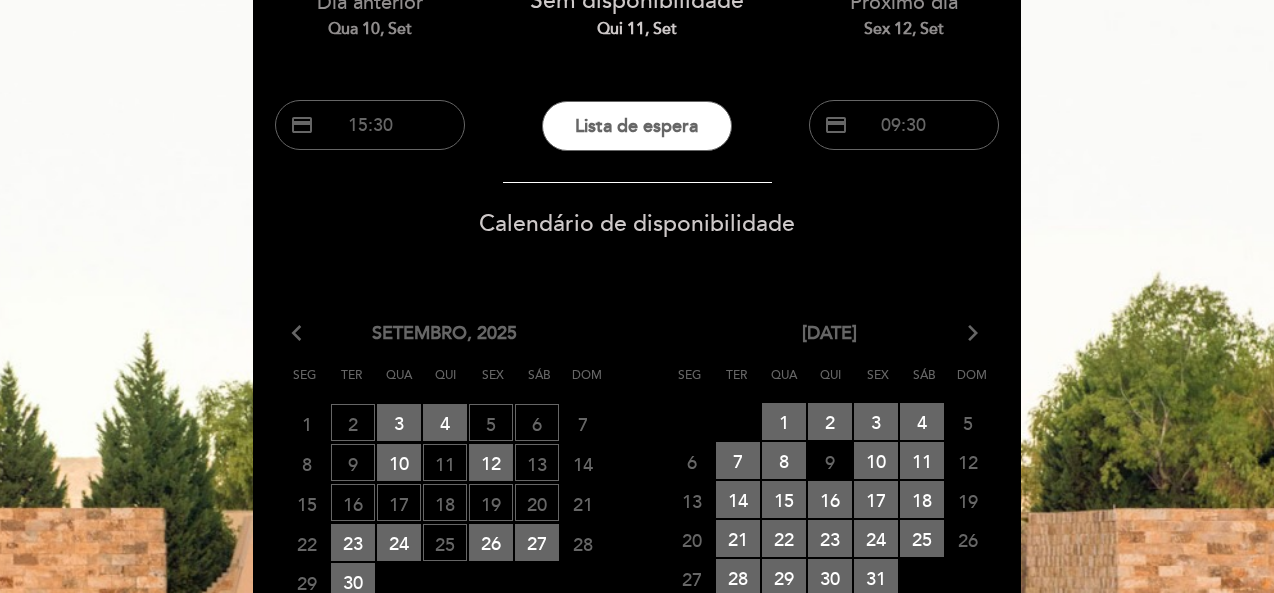 scroll, scrollTop: 265, scrollLeft: 0, axis: vertical 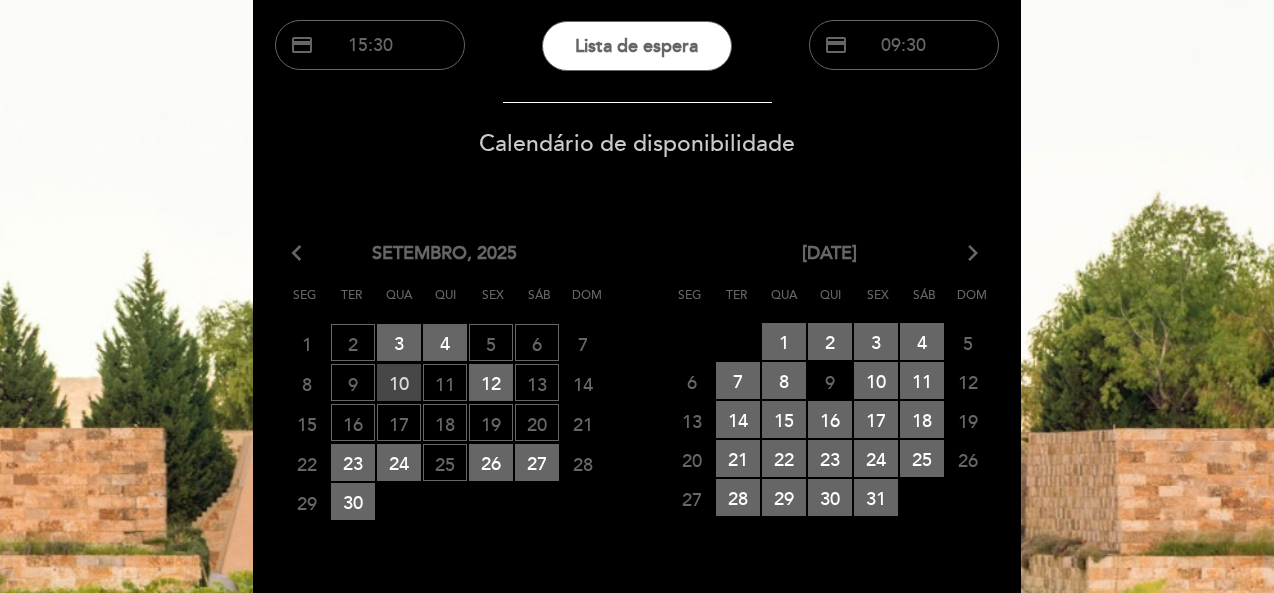 click on "10
RESERVAS DISPONÍVEIS" at bounding box center (399, 382) 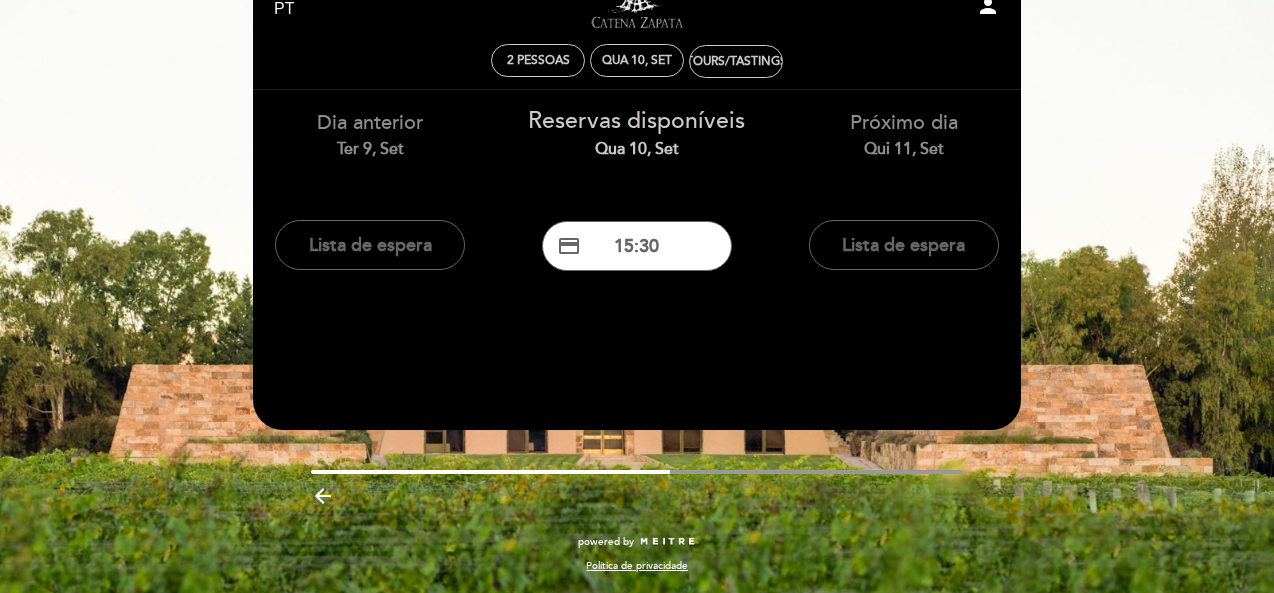 scroll, scrollTop: 0, scrollLeft: 0, axis: both 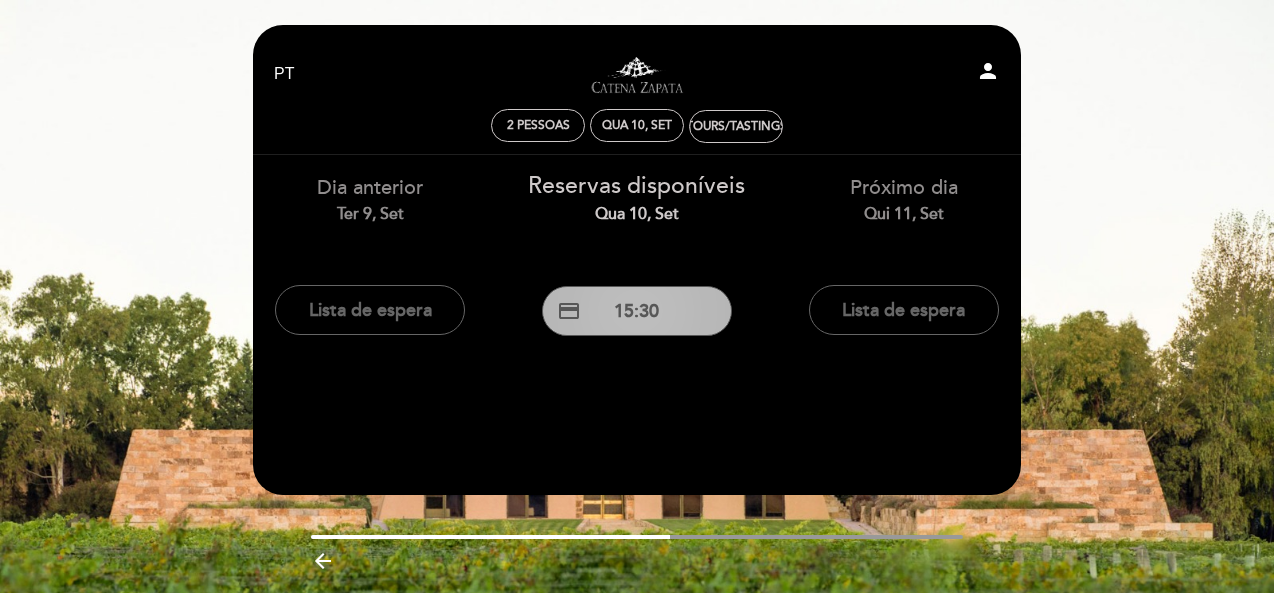 click on "credit_card
15:30" at bounding box center (637, 311) 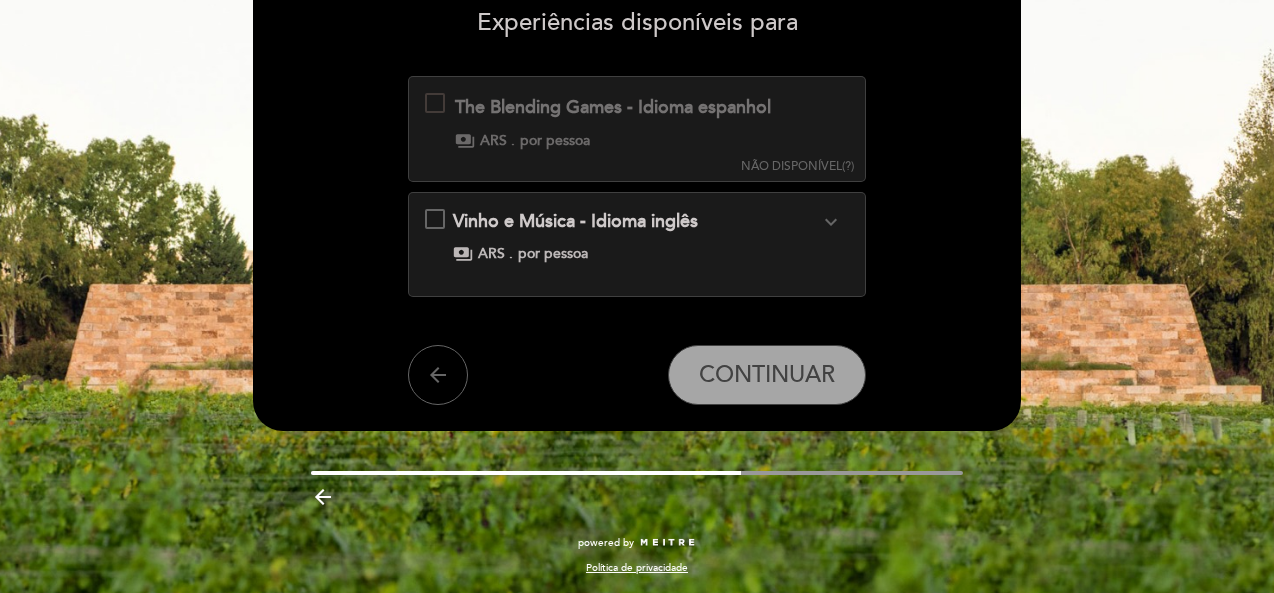 scroll, scrollTop: 82, scrollLeft: 0, axis: vertical 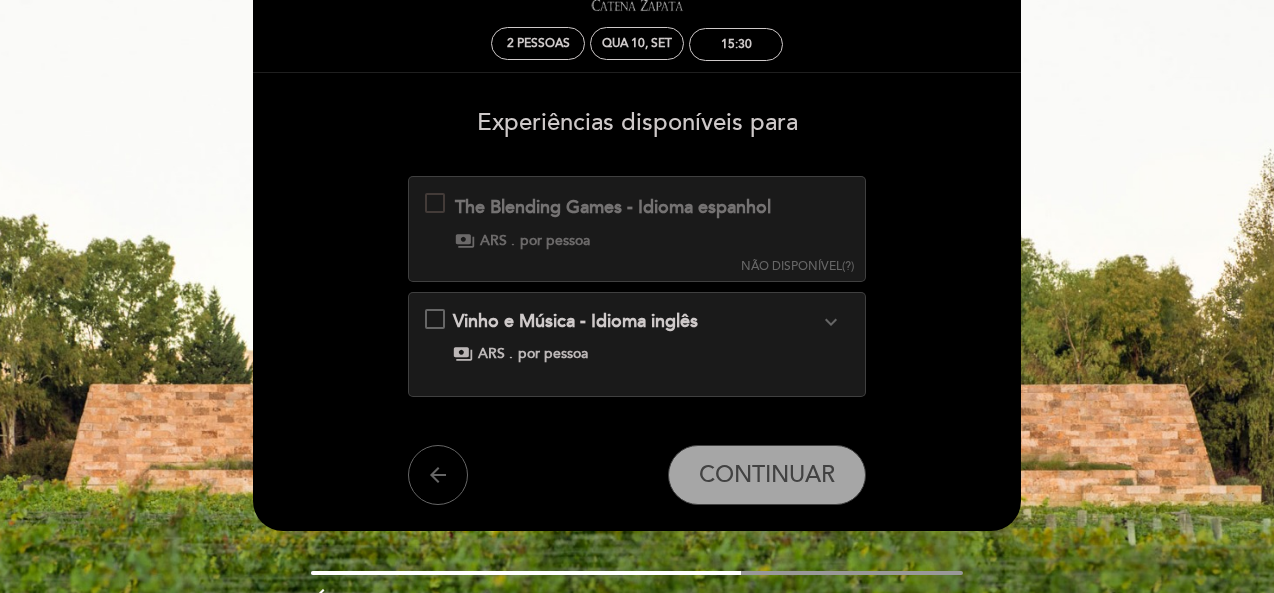 click on "por pessoa" at bounding box center (553, 354) 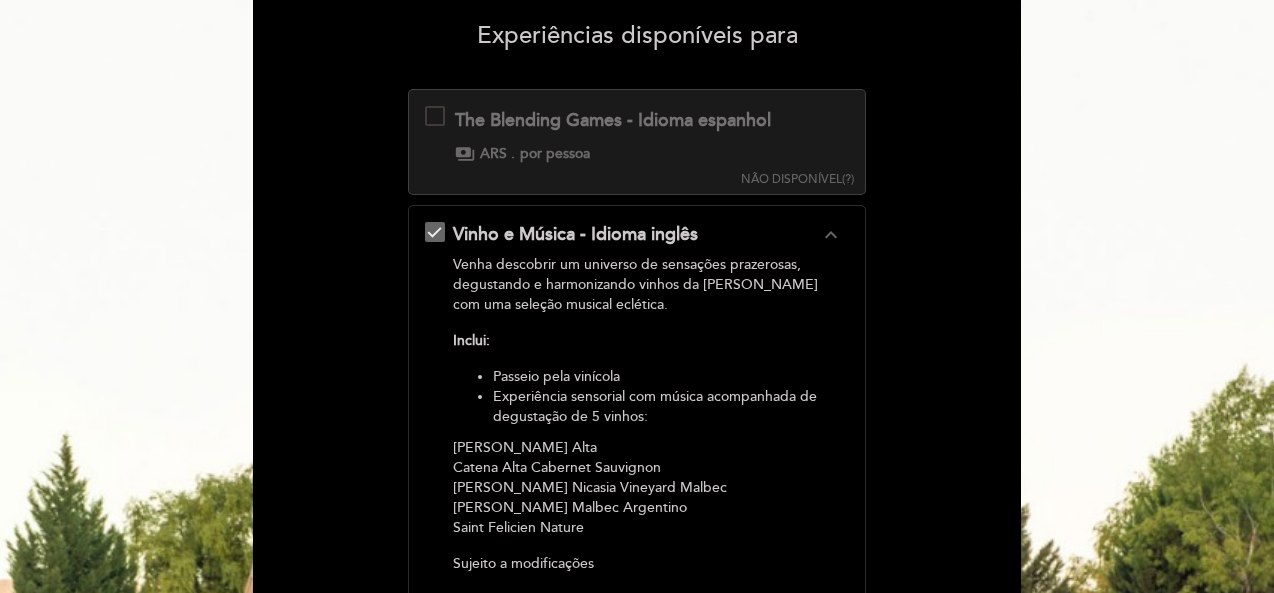 scroll, scrollTop: 282, scrollLeft: 0, axis: vertical 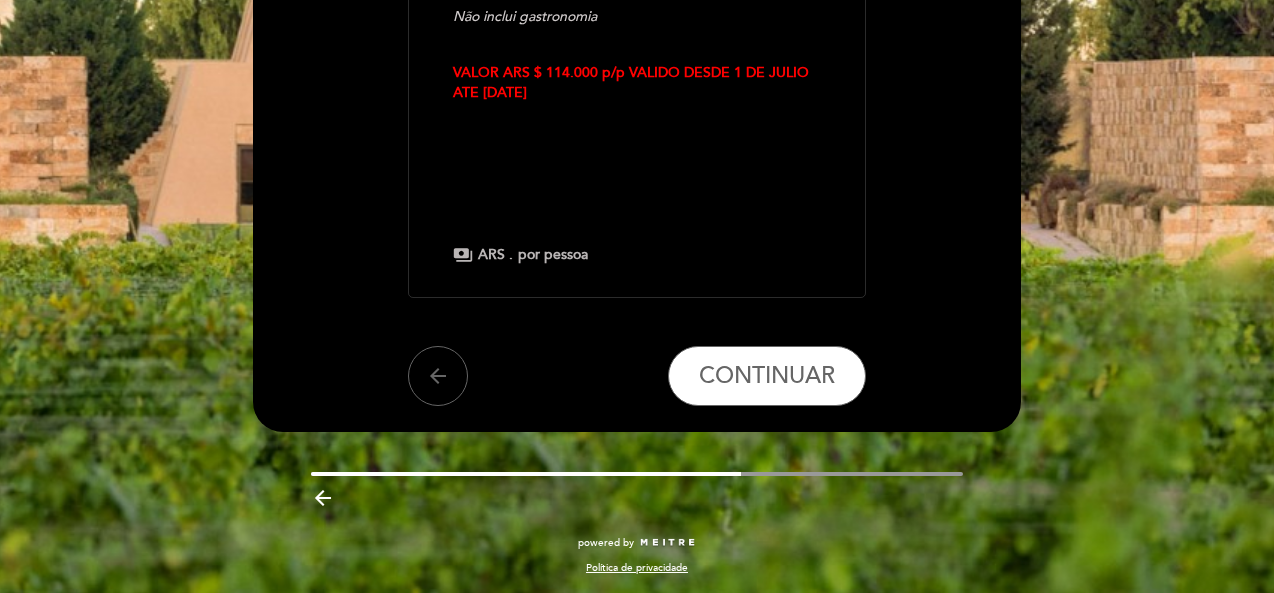 click on "por pessoa" at bounding box center [553, 255] 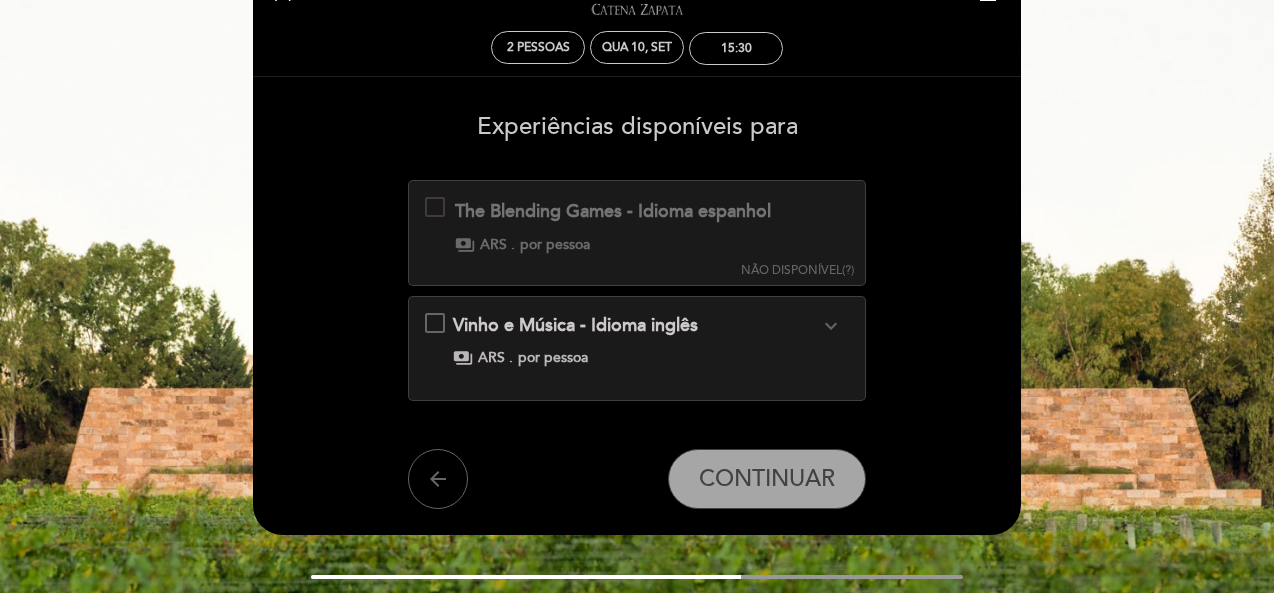 scroll, scrollTop: 182, scrollLeft: 0, axis: vertical 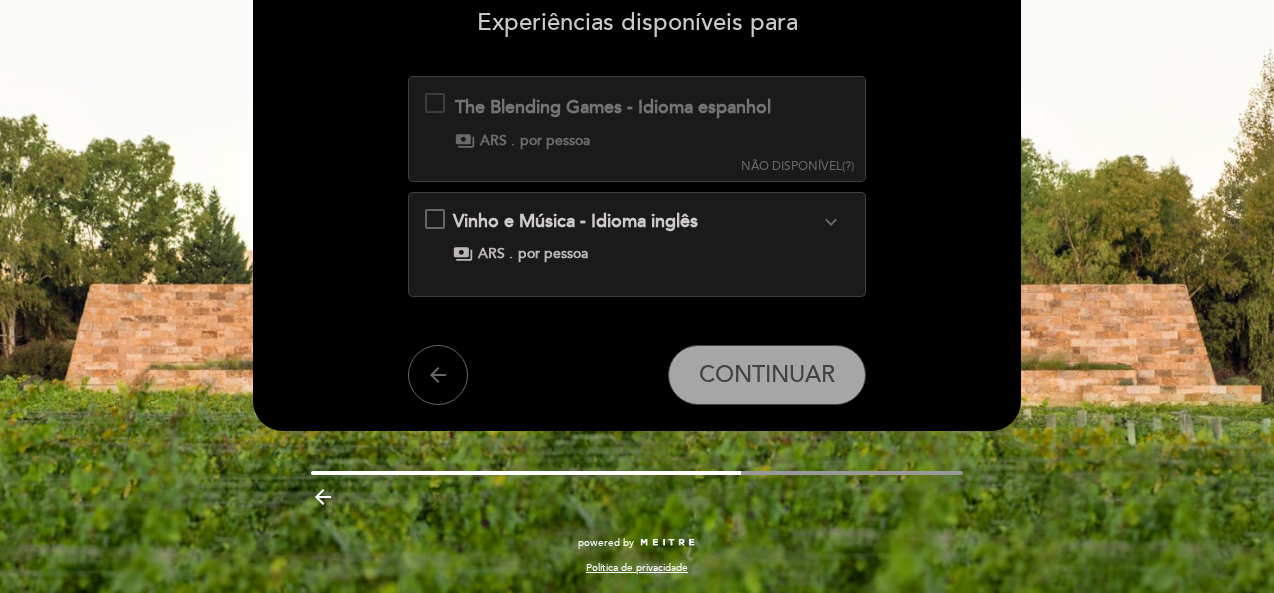 click on "arrow_backward" at bounding box center [323, 497] 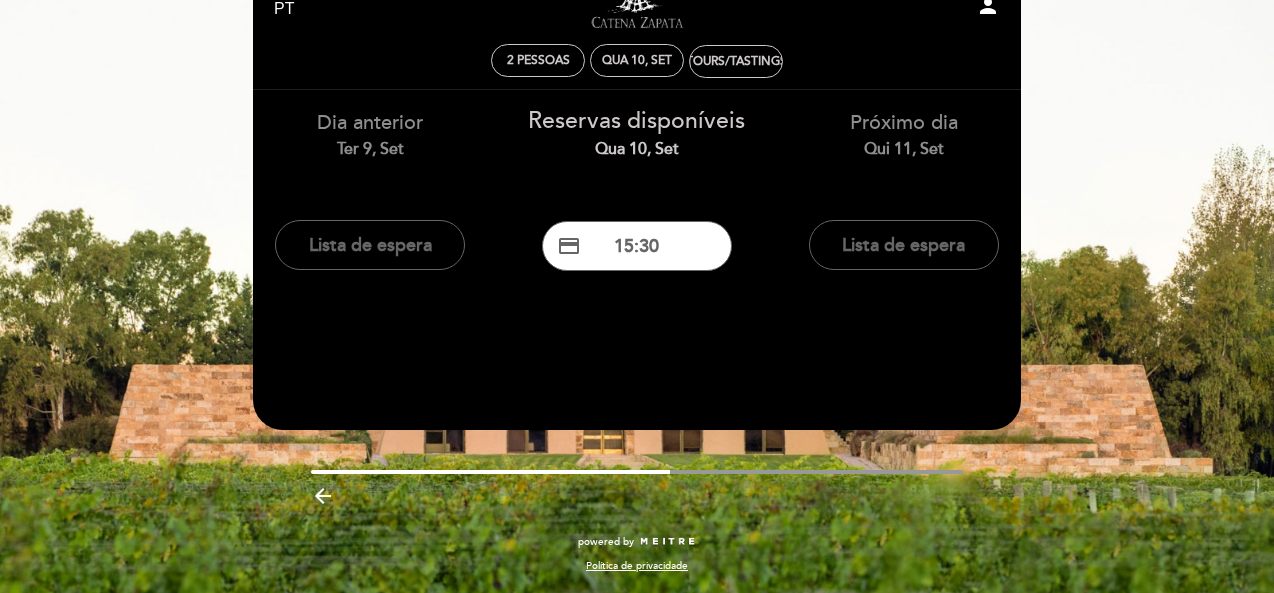 scroll, scrollTop: 0, scrollLeft: 0, axis: both 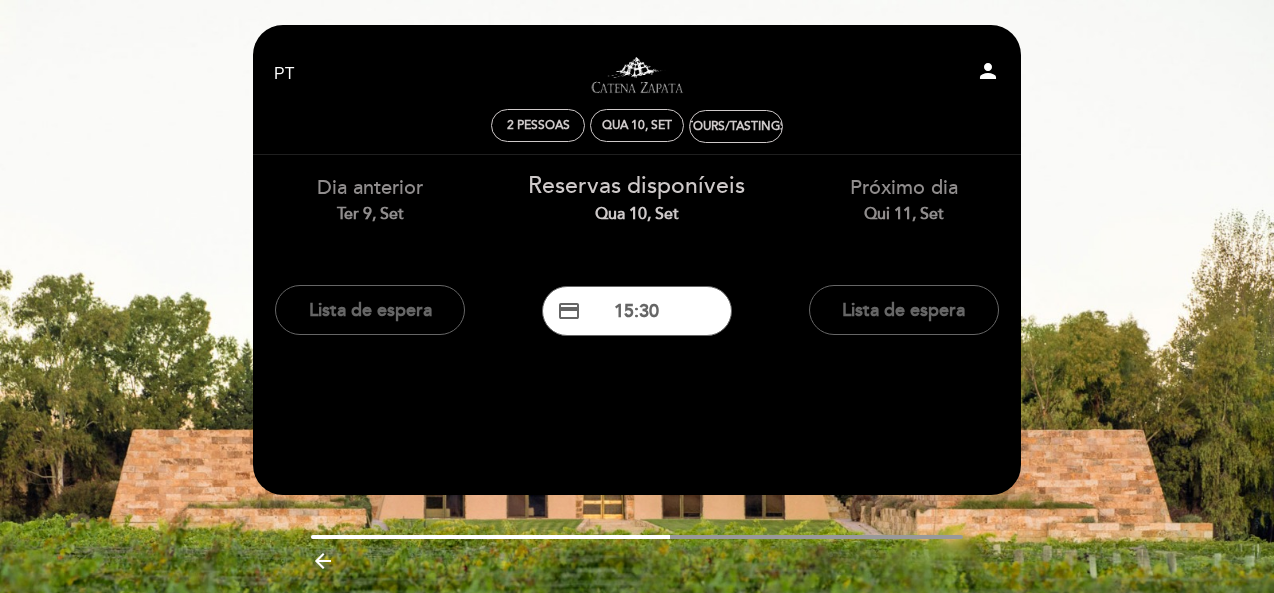 drag, startPoint x: 599, startPoint y: 210, endPoint x: 714, endPoint y: 206, distance: 115.06954 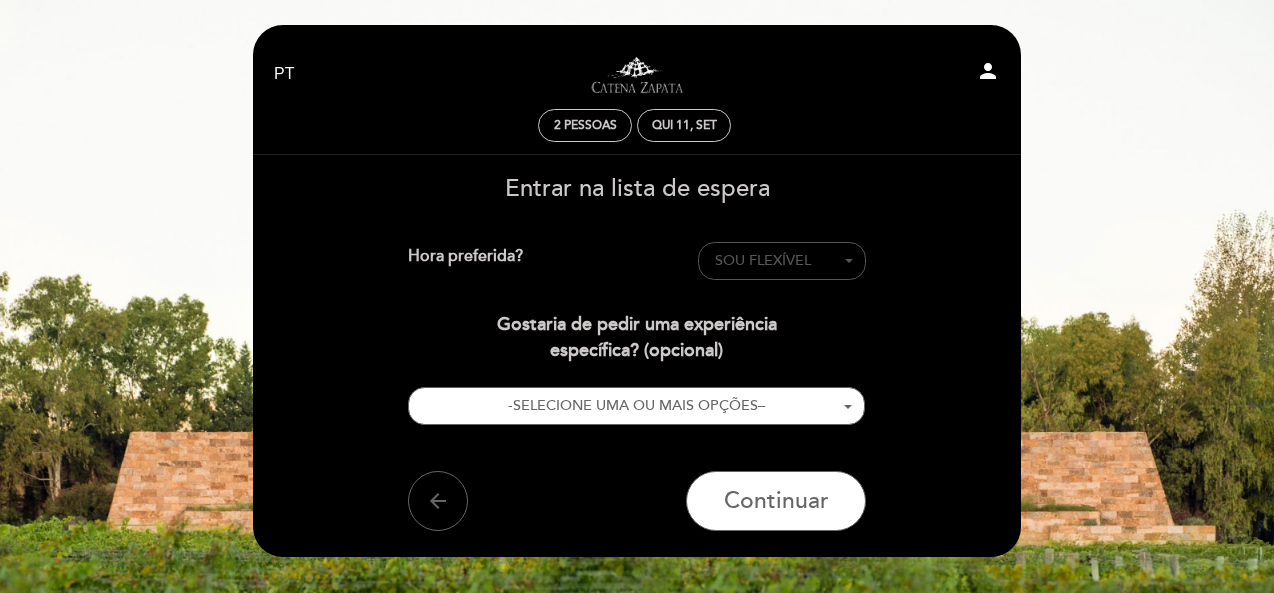 click on "SOU FLEXÍVEL" at bounding box center [782, 261] 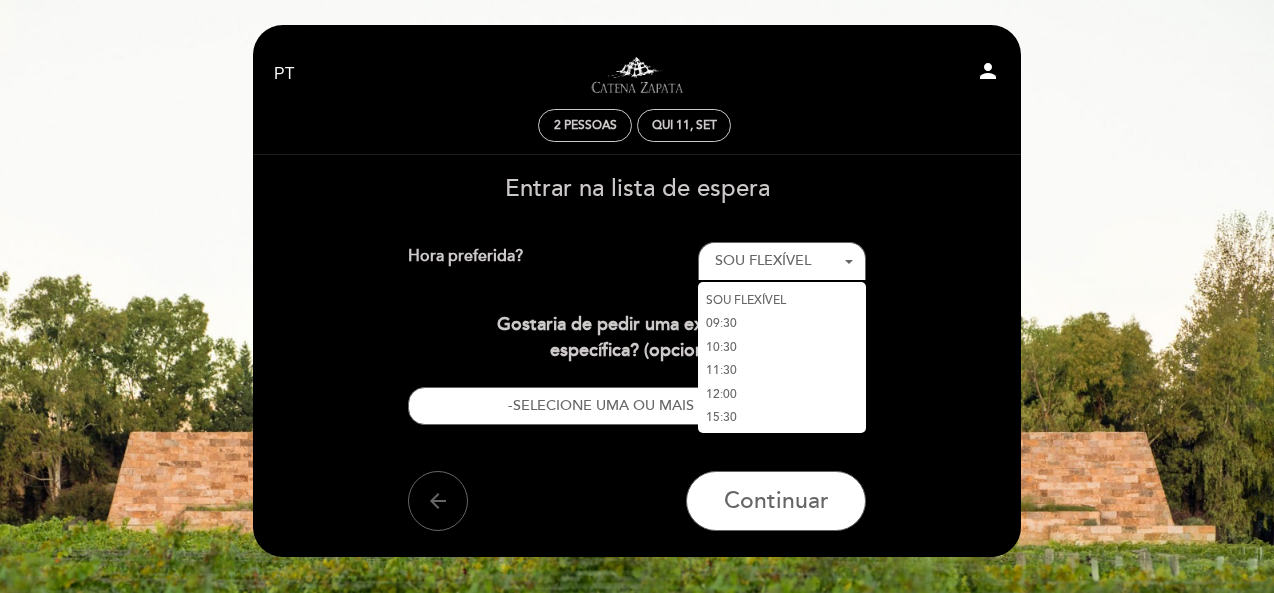 click on "2 pessoas
Qui
11,
set" at bounding box center (637, 126) 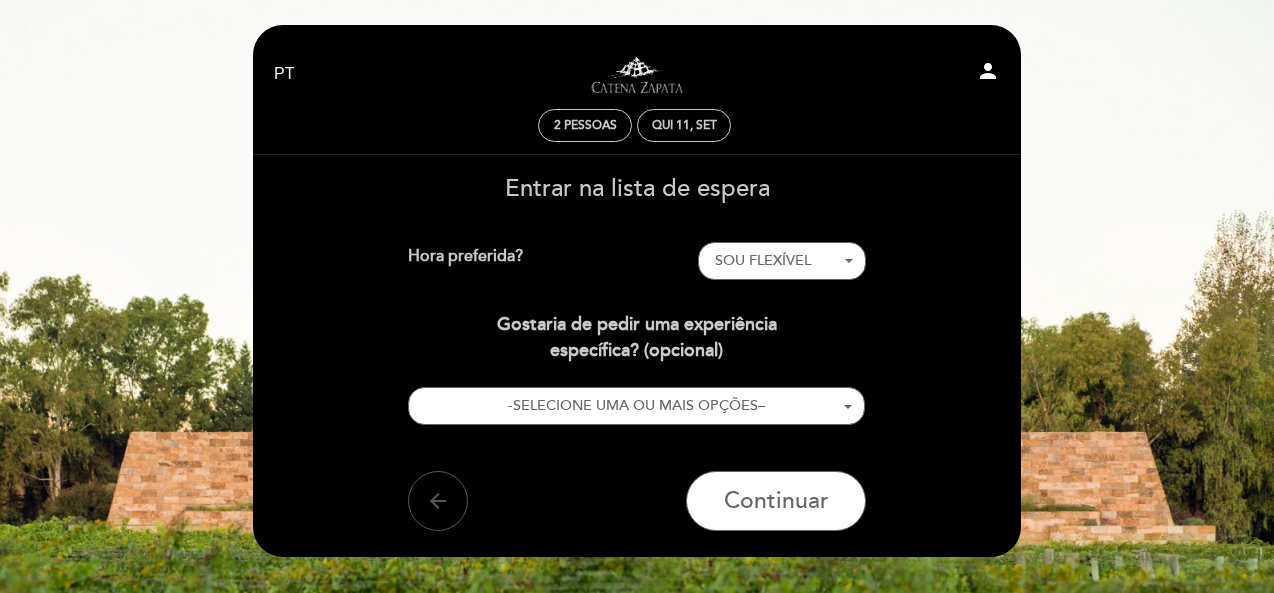 click on "arrow_back" at bounding box center (438, 501) 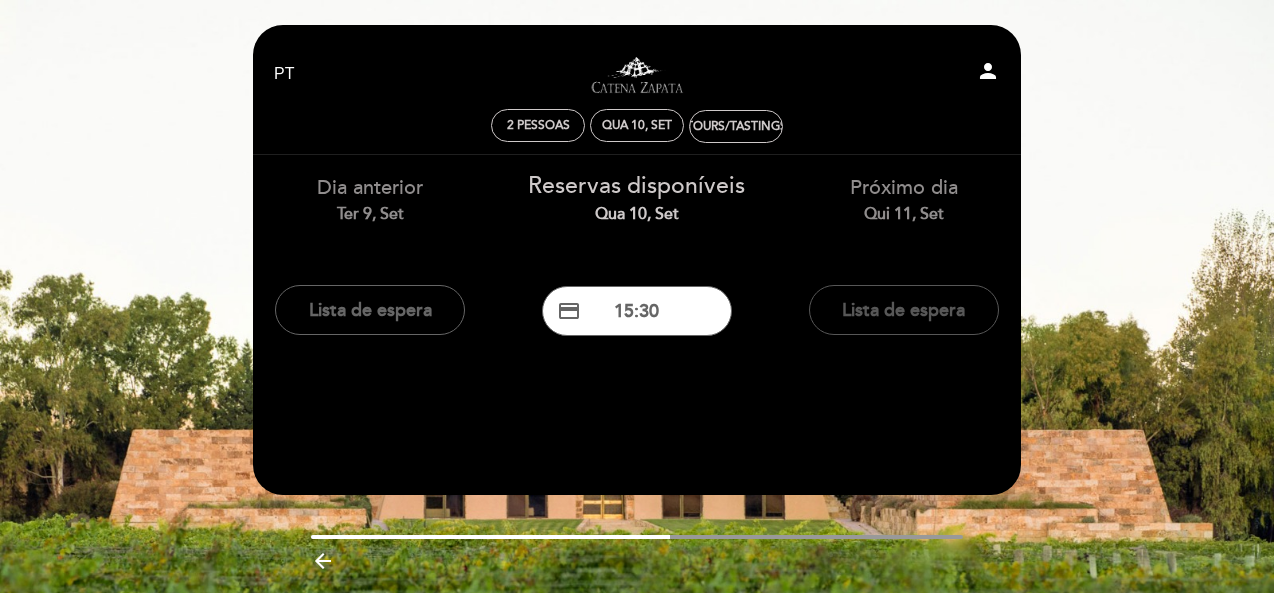 click on "Lista de espera" at bounding box center [904, 310] 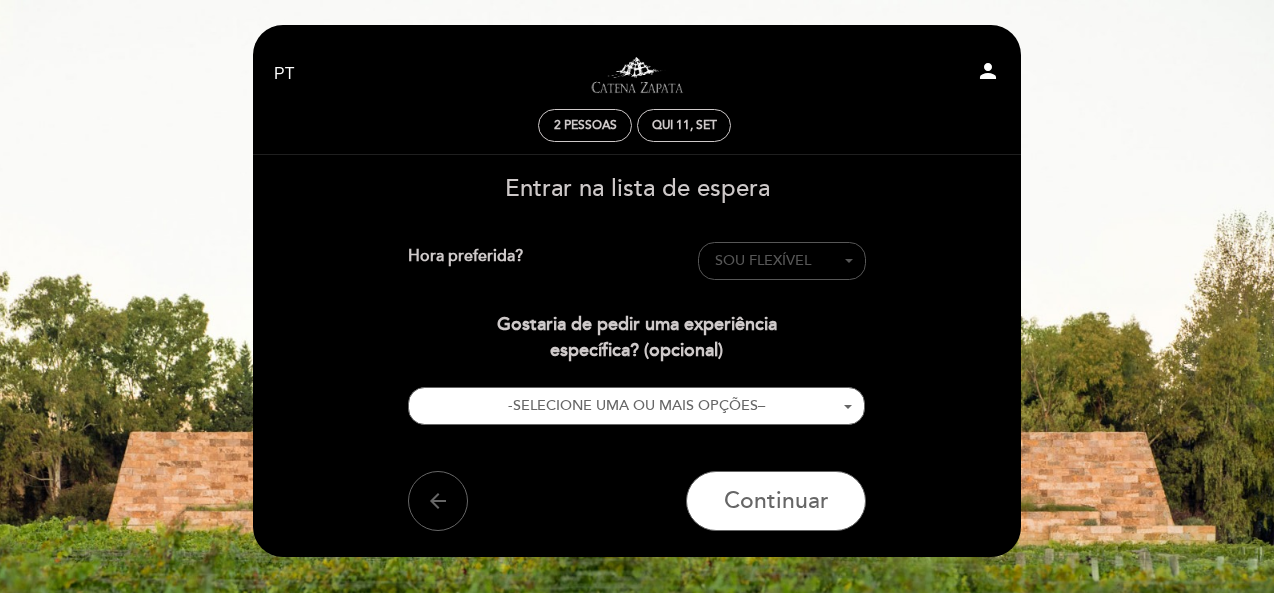 click on "SOU FLEXÍVEL - Selecionar -" at bounding box center [782, 261] 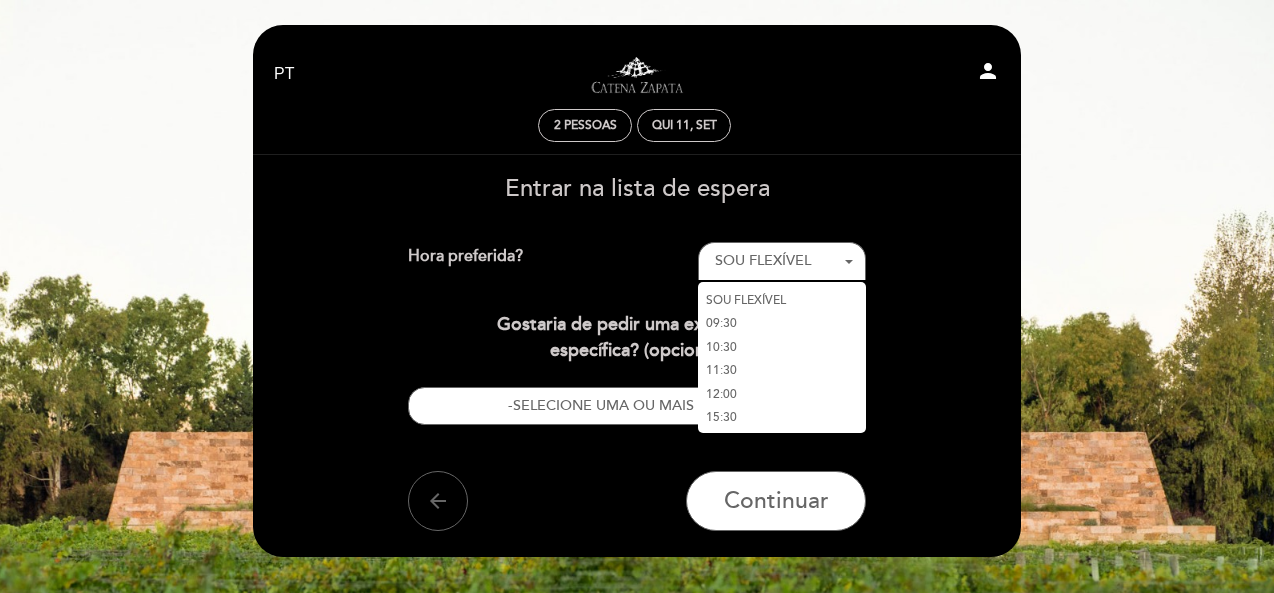click on "11:30" at bounding box center [782, 371] 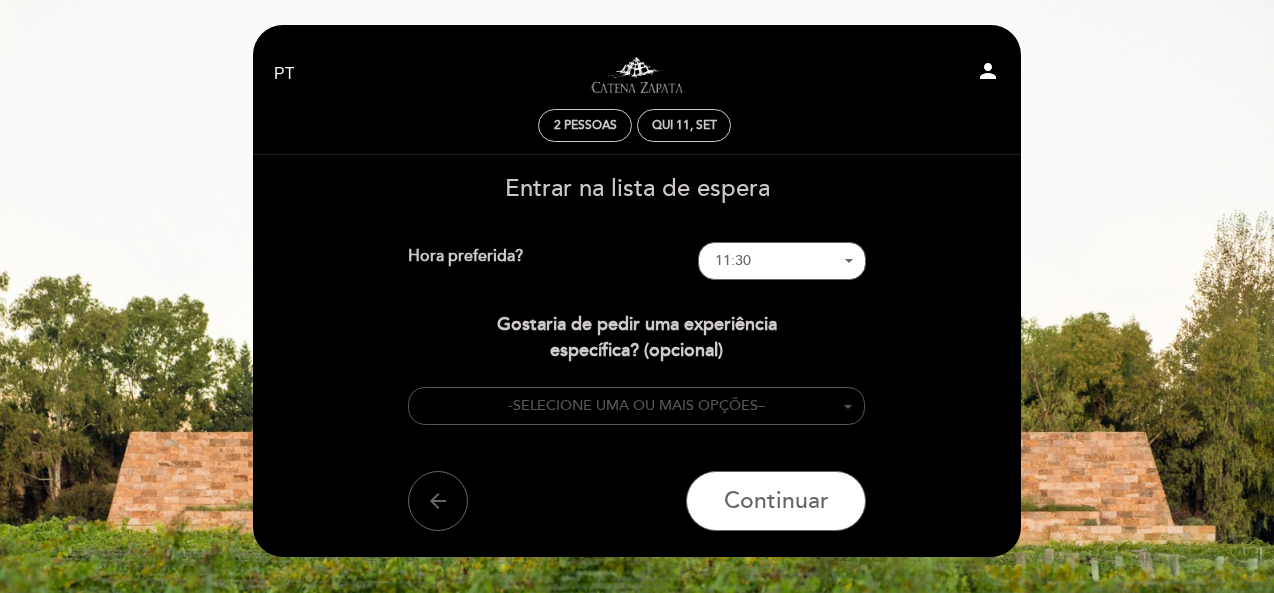 click on "-  SELECIONE UMA OU MAIS OPÇÕES  –" at bounding box center (637, 406) 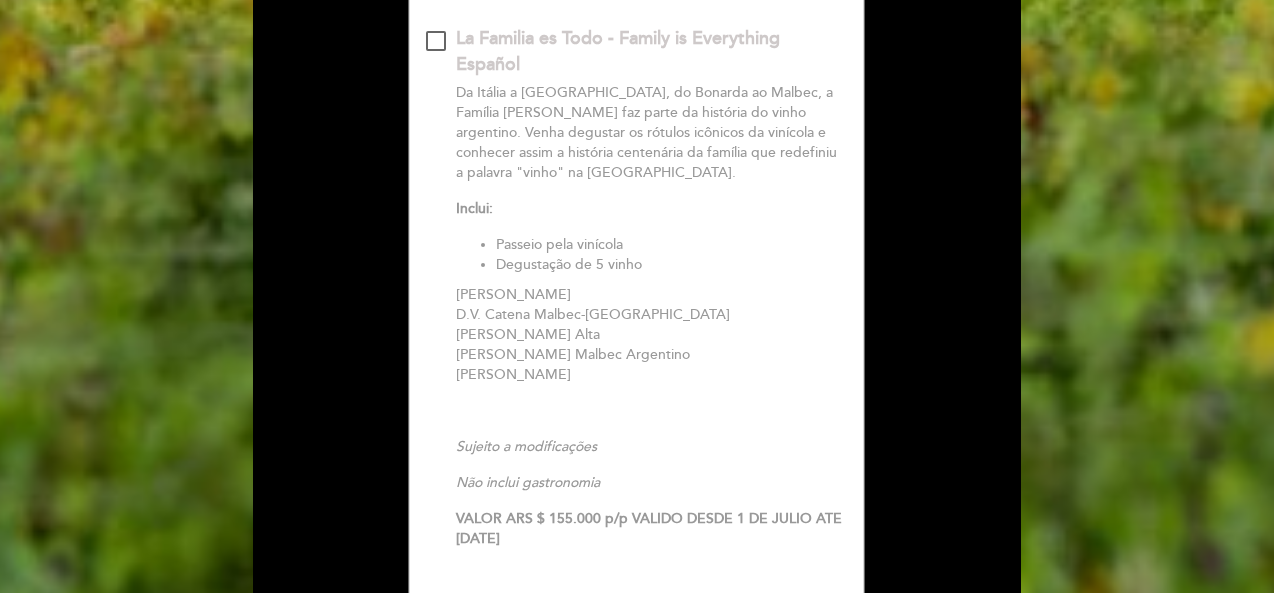 scroll, scrollTop: 2900, scrollLeft: 0, axis: vertical 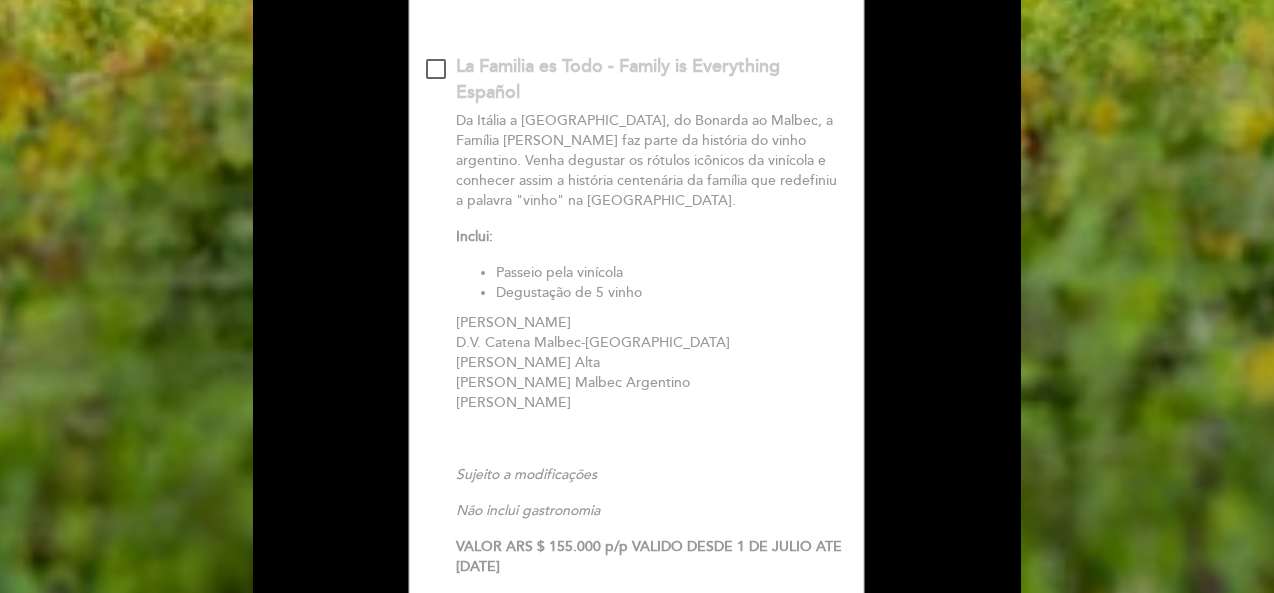 click at bounding box center (436, 69) 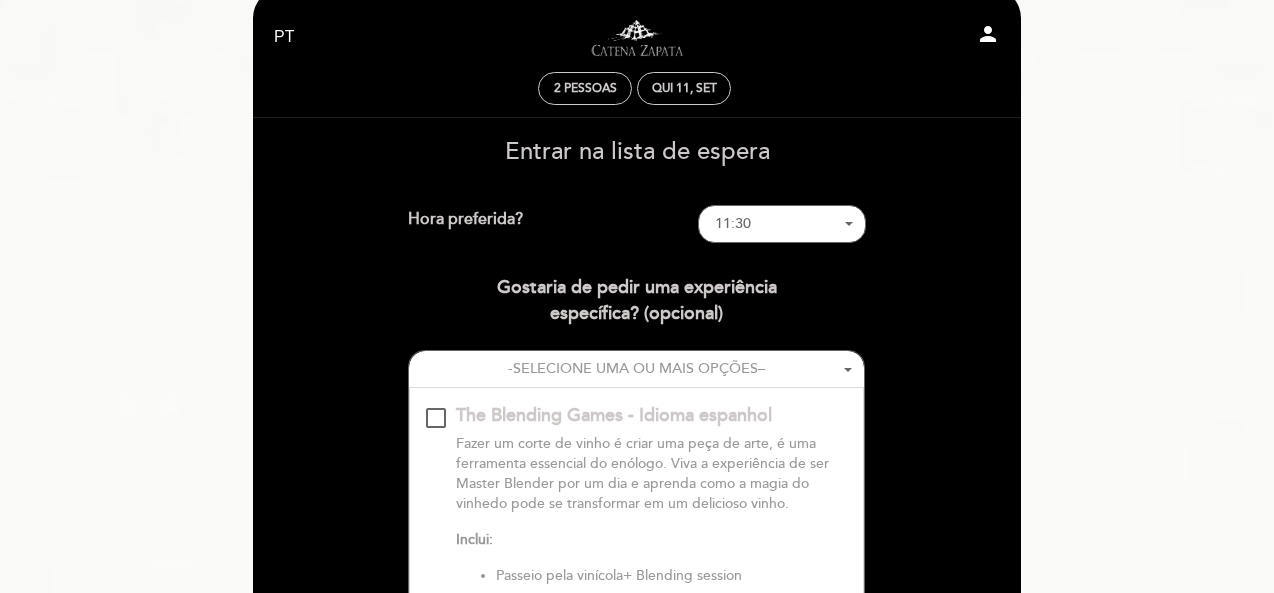scroll, scrollTop: 0, scrollLeft: 0, axis: both 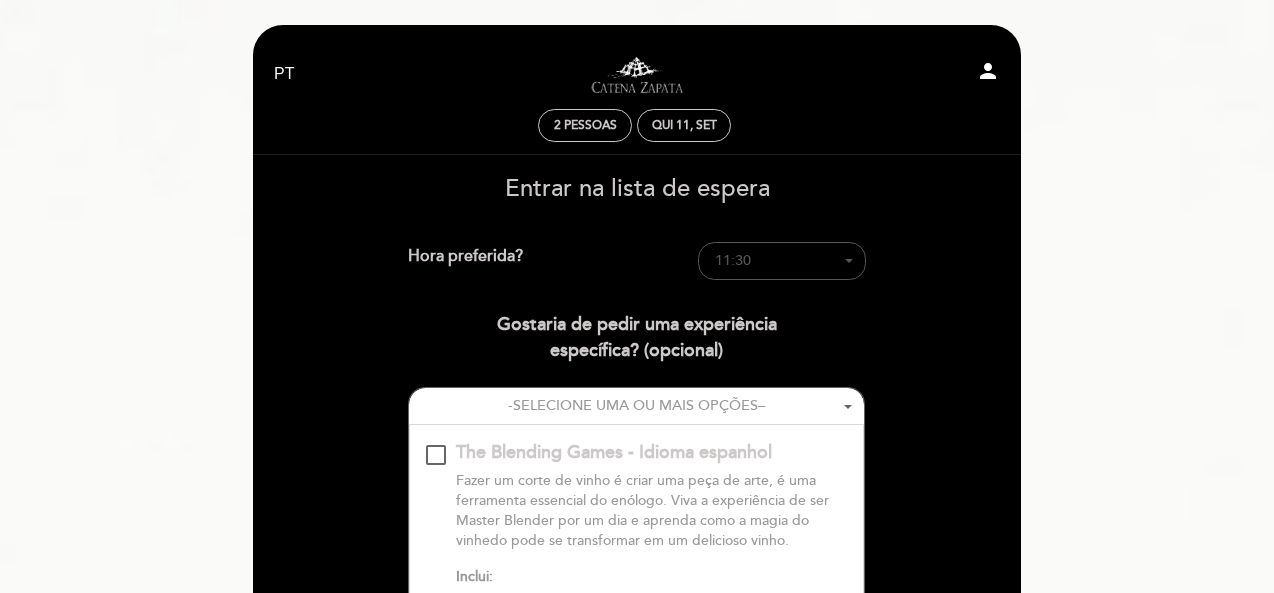 click on "11:30 - Selecionar -" at bounding box center (782, 261) 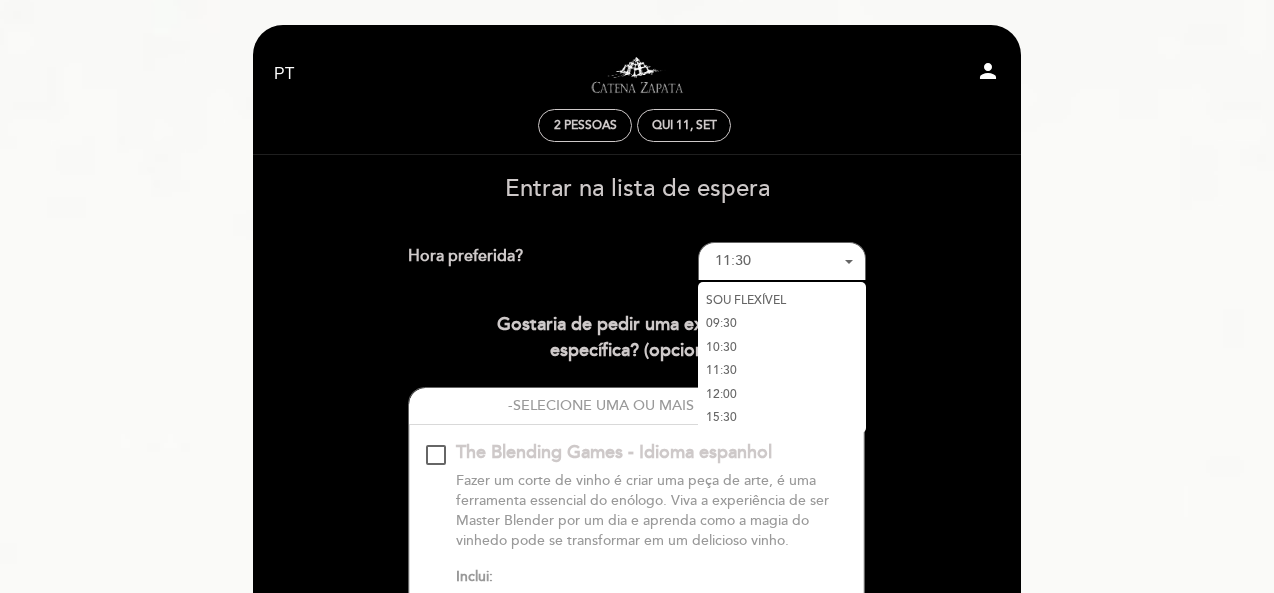 click on "Entrar na lista de espera
Hora preferida?
11:30 - Selecionar -   SOU FLEXÍVEL 09:30 10:30 11:30 12:00 15:30
Gostaria de pedir uma experiência  específica?
(opcional)
-  SELECIONE UMA OU MAIS OPÇÕES  –
Experiências preferenciais:
The Blending Games -  Idioma espanhol
Fazer um corte de vinho é criar uma peça de arte, é uma ferramenta essencial do enólogo. Viva a experiência de ser Master Blender por um dia e aprenda como a magia do vinhedo pode se transformar em um delicioso vinho.
Inclui:
Passeio pela vinícola  + Blending session
Catena Appellation White Clay
Sujeito a modificações" at bounding box center (637, 1938) 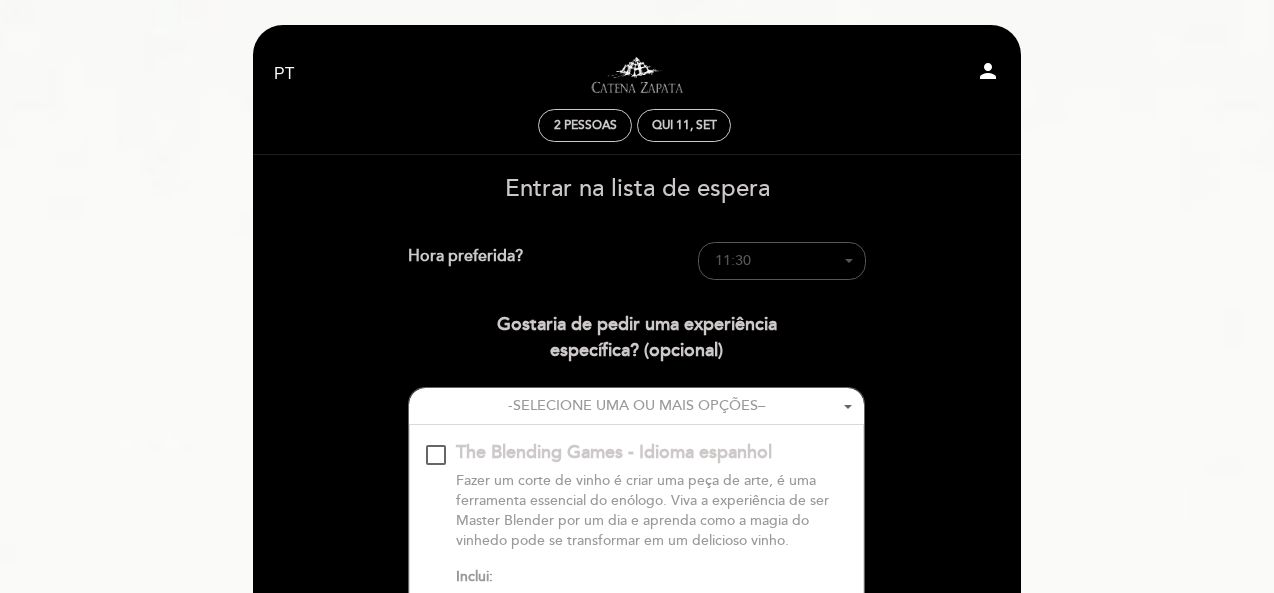 click on "11:30" at bounding box center [782, 261] 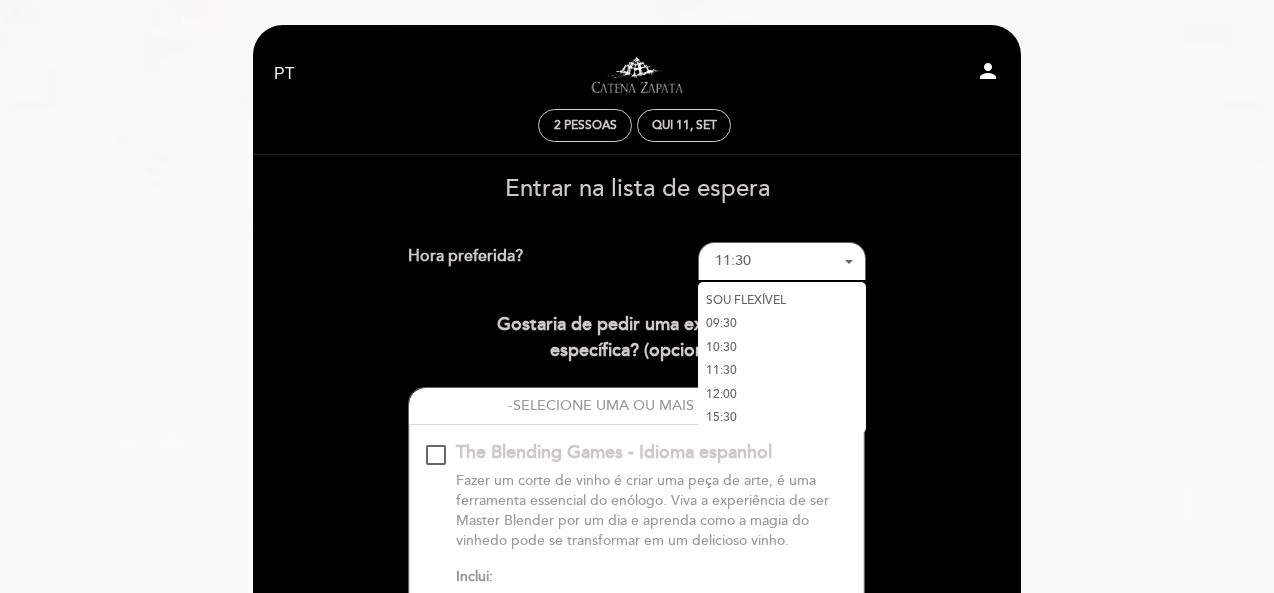 click on "Entrar na lista de espera
Hora preferida?
11:30 - Selecionar -   SOU FLEXÍVEL 09:30 10:30 11:30 12:00 15:30
Gostaria de pedir uma experiência  específica?
(opcional)
-  SELECIONE UMA OU MAIS OPÇÕES  –
Experiências preferenciais:
The Blending Games -  Idioma espanhol
Fazer um corte de vinho é criar uma peça de arte, é uma ferramenta essencial do enólogo. Viva a experiência de ser Master Blender por um dia e aprenda como a magia do vinhedo pode se transformar em um delicioso vinho.
Inclui:
Passeio pela vinícola  + Blending session
Catena Appellation White Clay
Sujeito a modificações" at bounding box center [637, 1938] 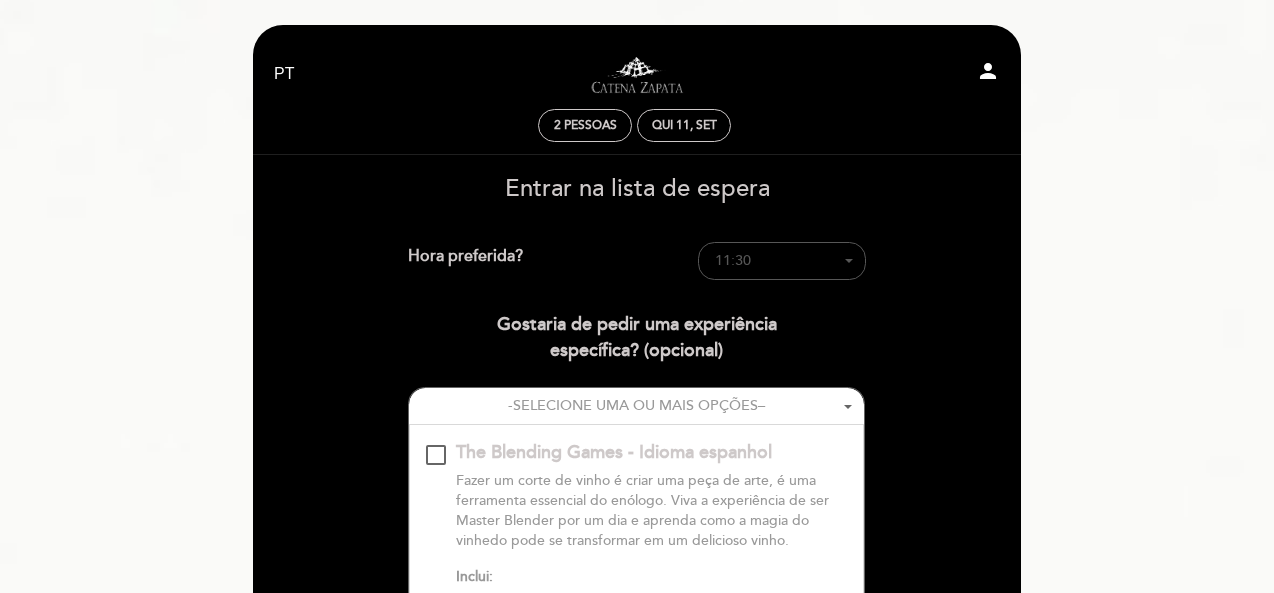 click on "11:30 - Selecionar -" at bounding box center [782, 261] 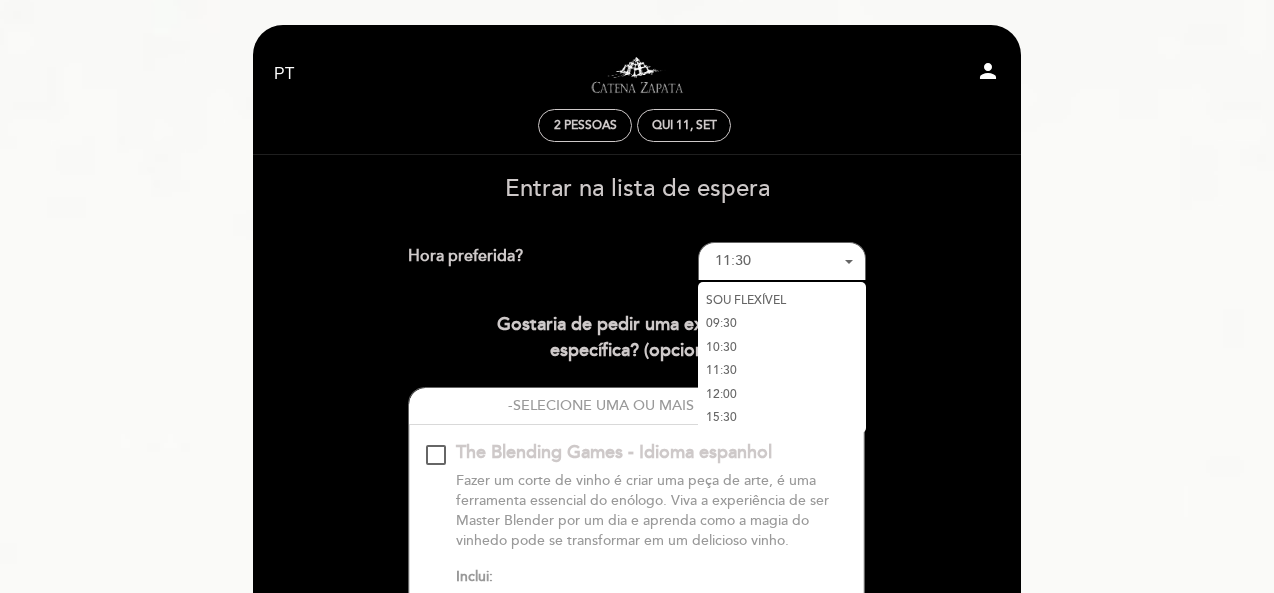 click on "SOU FLEXÍVEL" at bounding box center (782, 300) 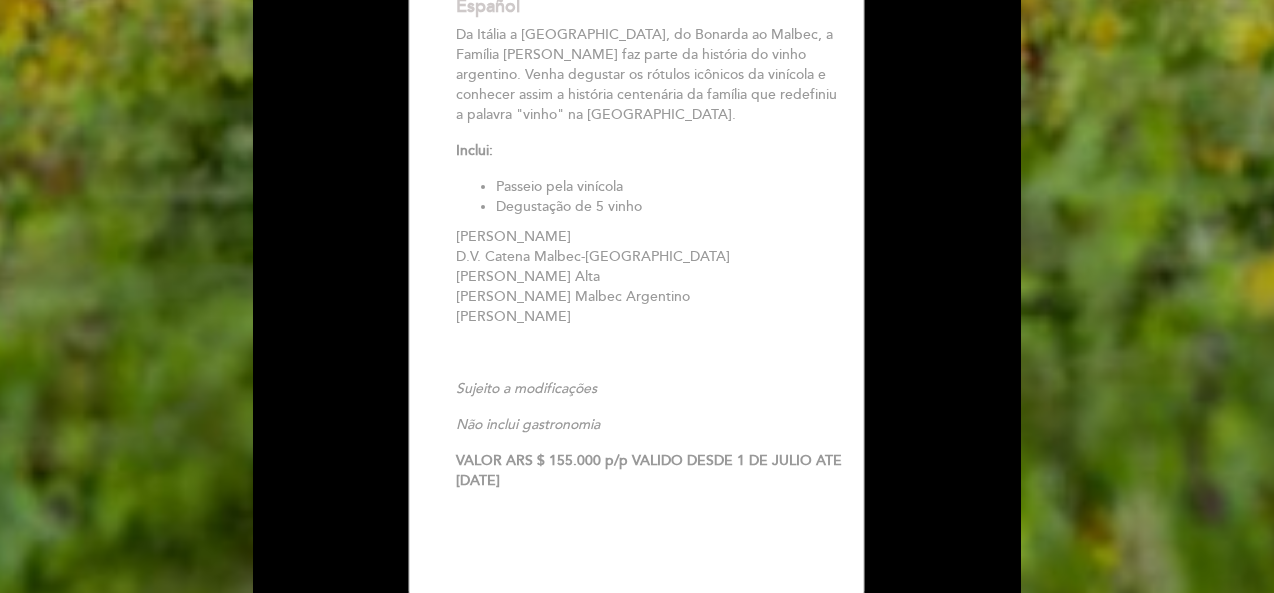 scroll, scrollTop: 3200, scrollLeft: 0, axis: vertical 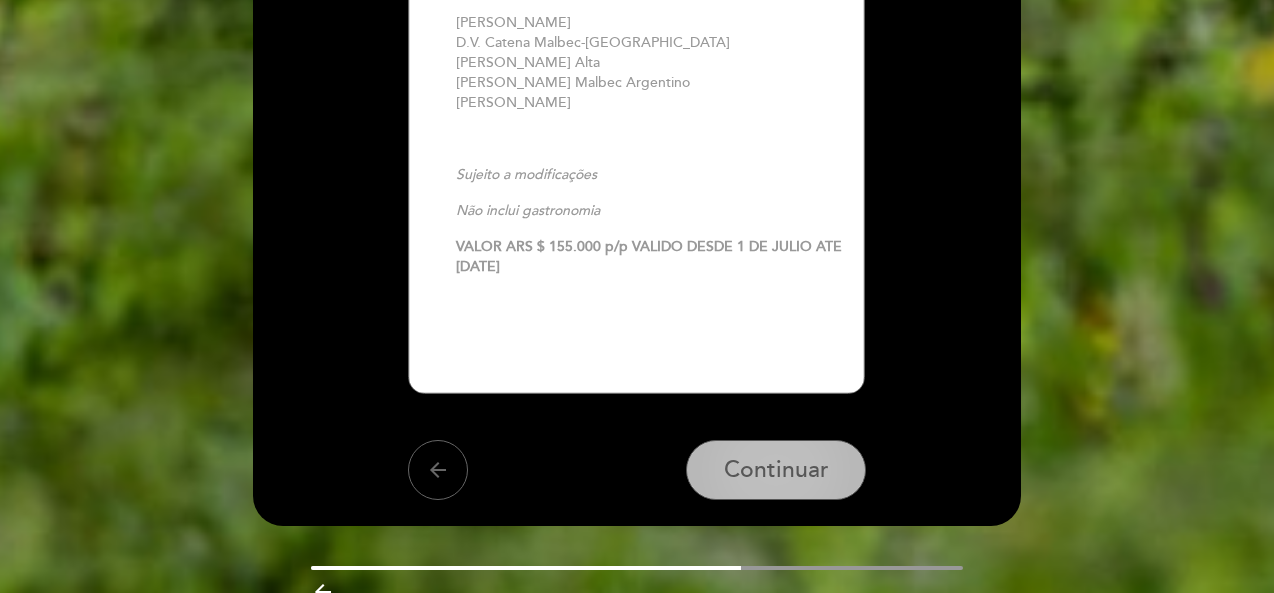 click on "Continuar" at bounding box center (776, 470) 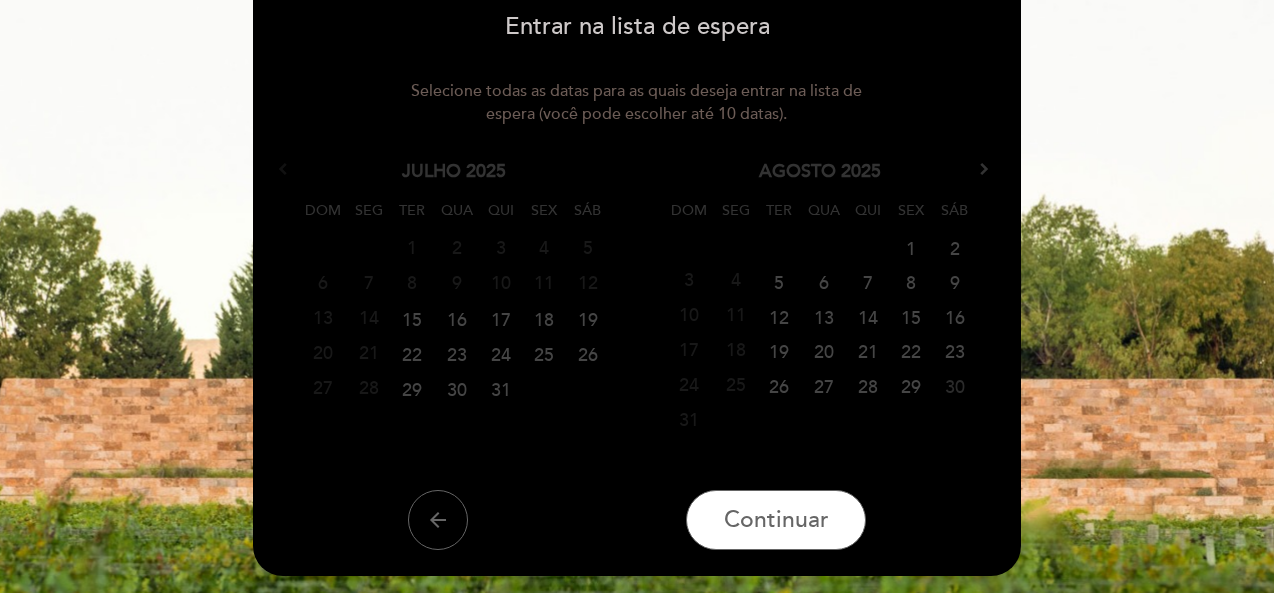scroll, scrollTop: 200, scrollLeft: 0, axis: vertical 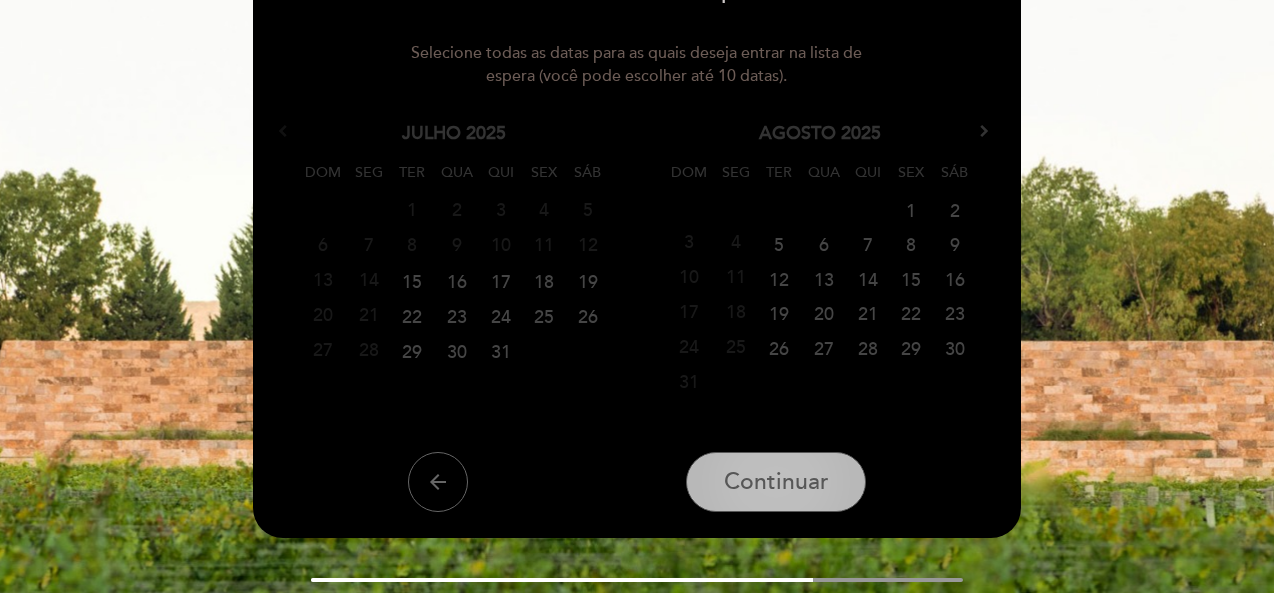 click on "Continuar" at bounding box center [776, 482] 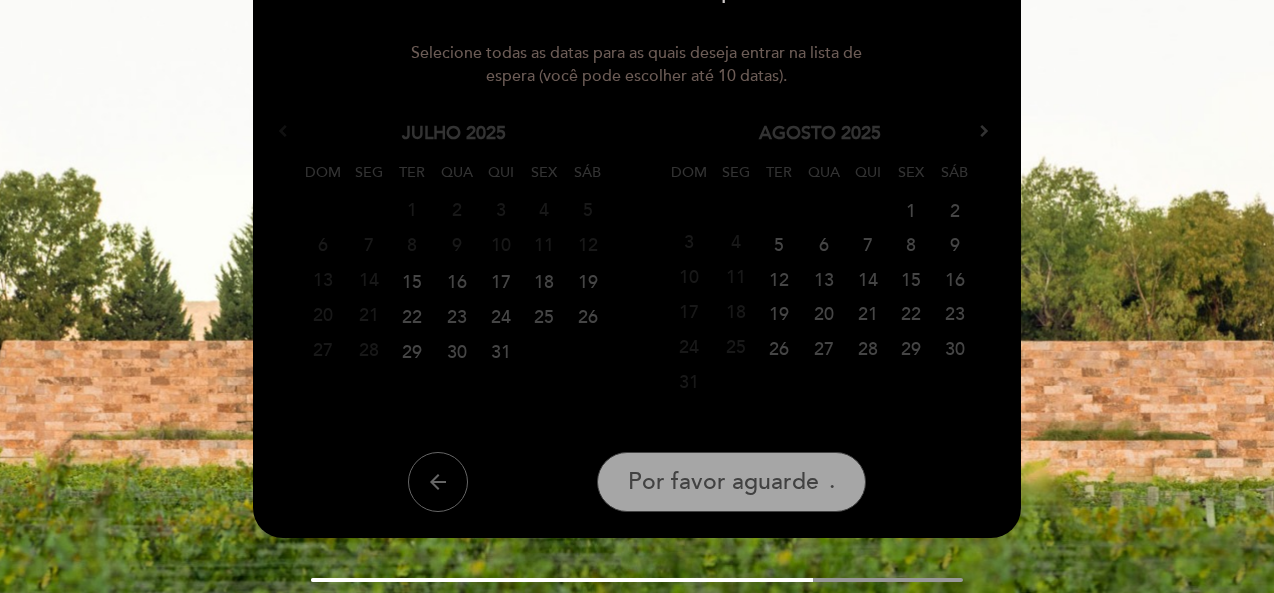 scroll, scrollTop: 65, scrollLeft: 0, axis: vertical 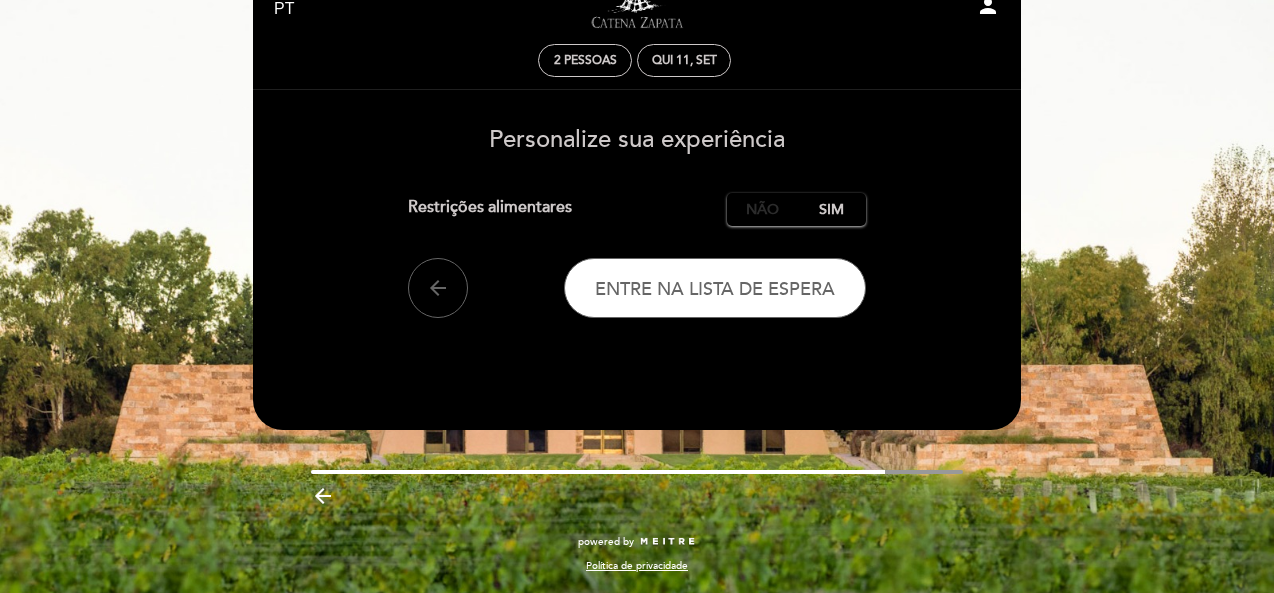 click on "Não" at bounding box center [762, 209] 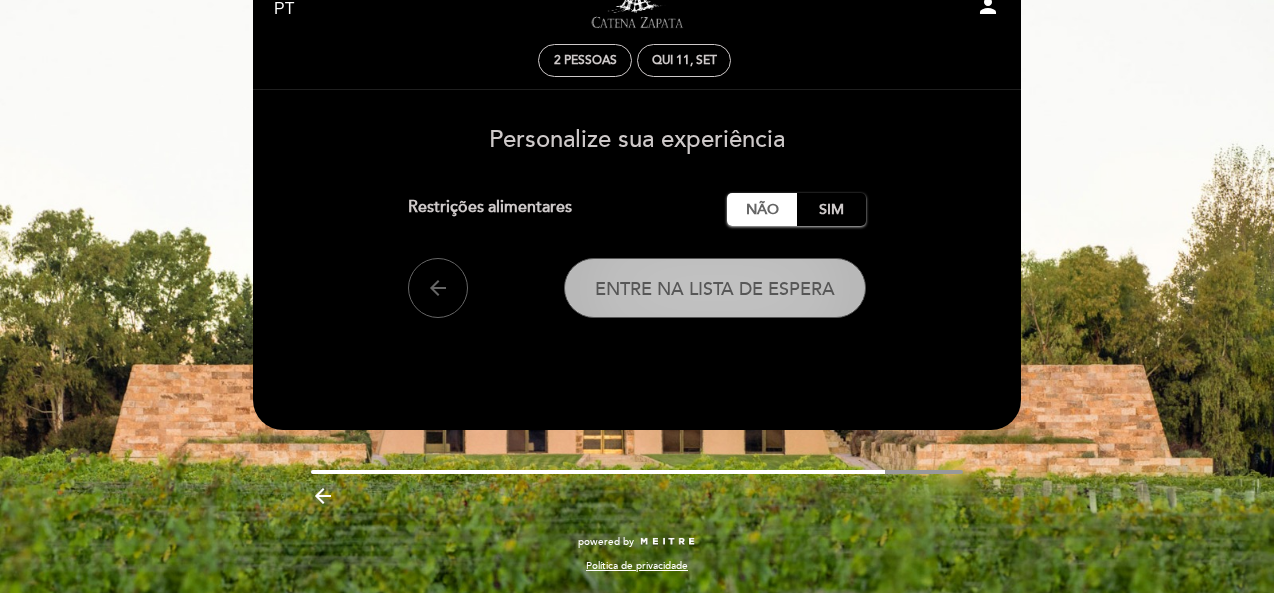 click on "Entre na lista de espera" at bounding box center (715, 289) 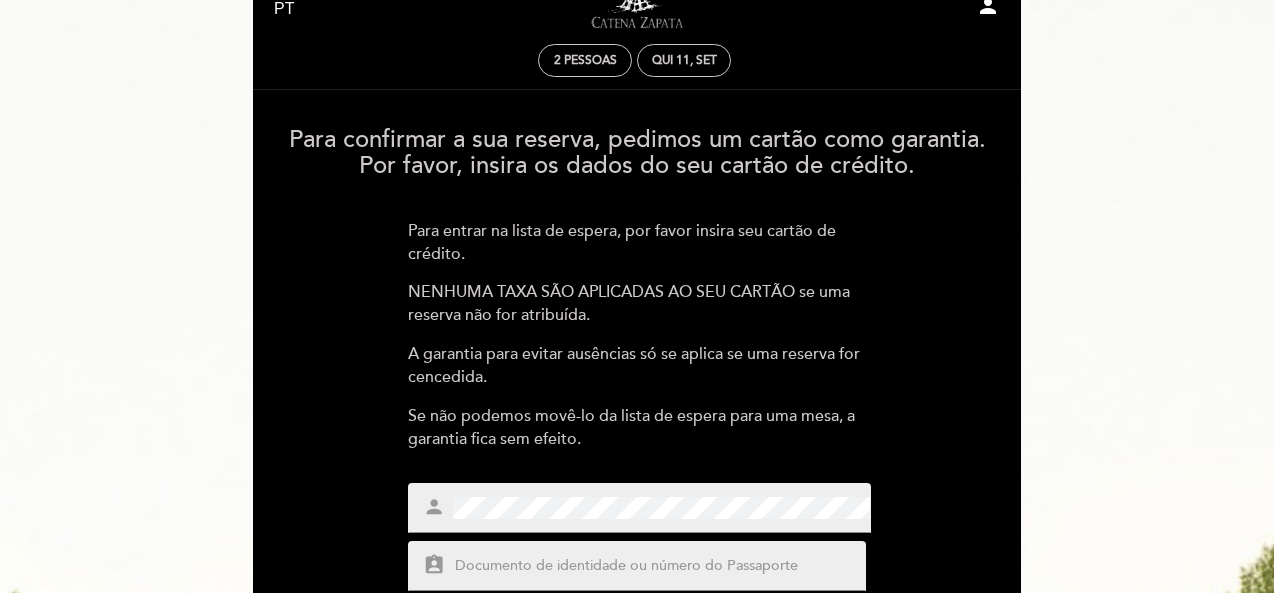 scroll, scrollTop: 0, scrollLeft: 0, axis: both 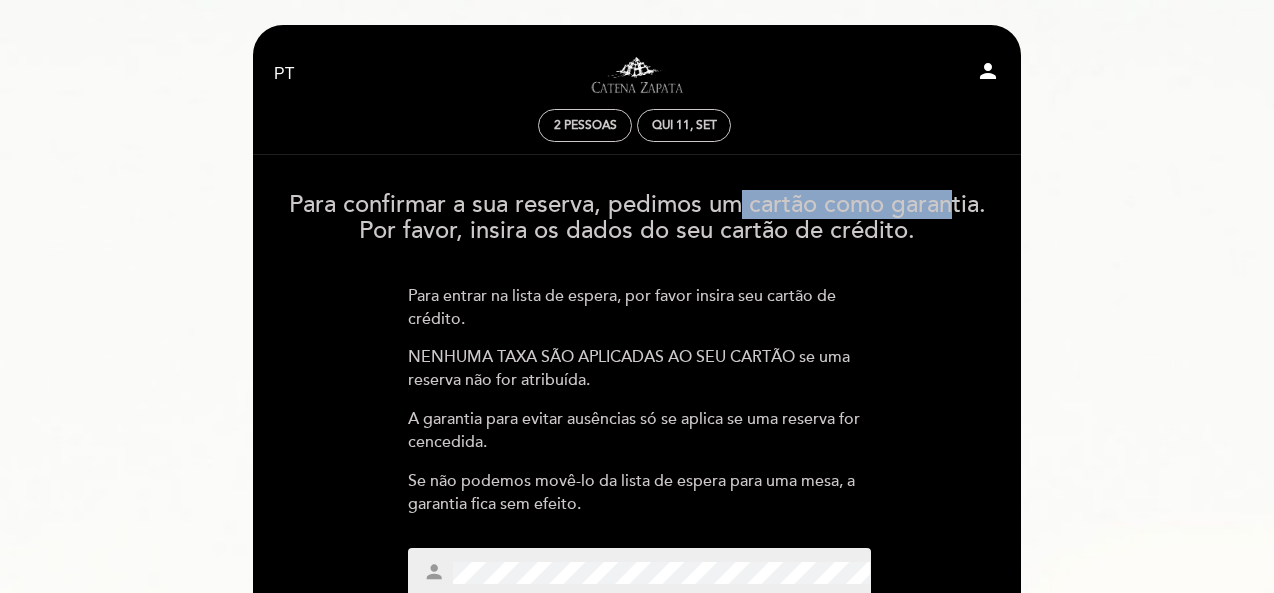 drag, startPoint x: 746, startPoint y: 187, endPoint x: 963, endPoint y: 181, distance: 217.08293 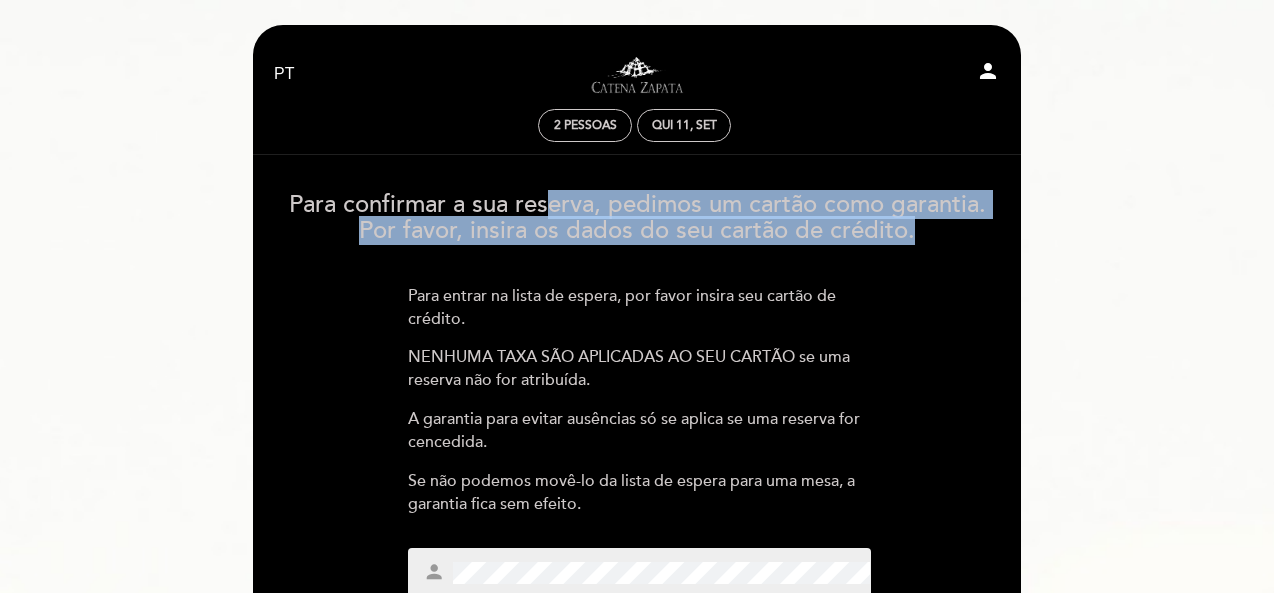 drag, startPoint x: 548, startPoint y: 218, endPoint x: 946, endPoint y: 237, distance: 398.45325 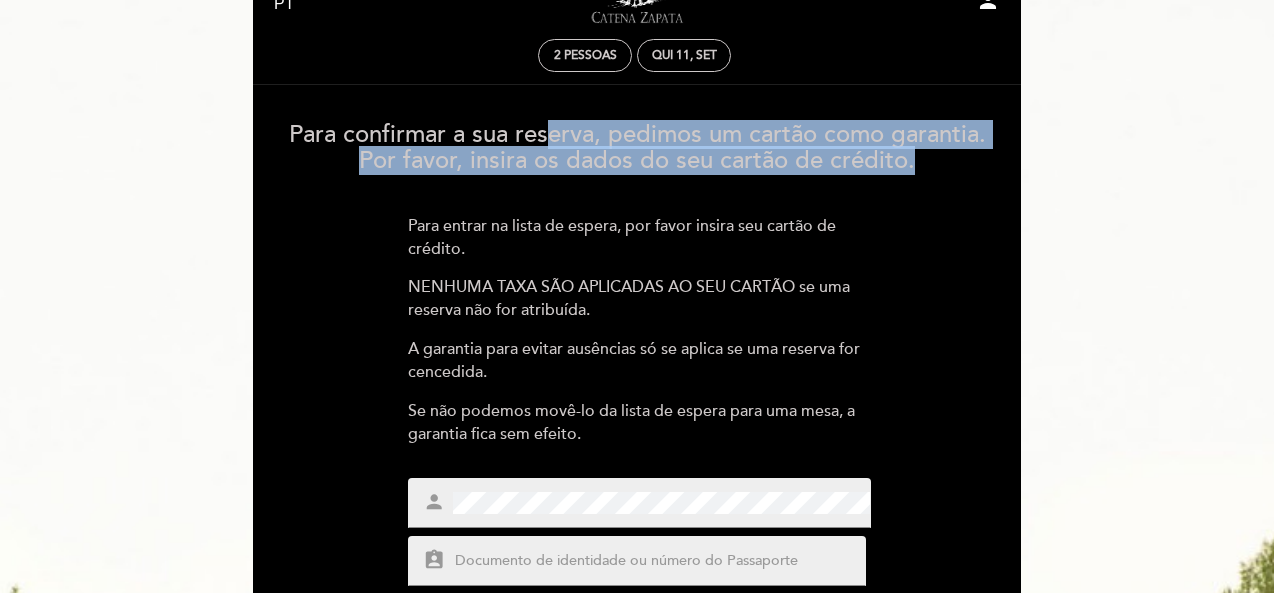 scroll, scrollTop: 100, scrollLeft: 0, axis: vertical 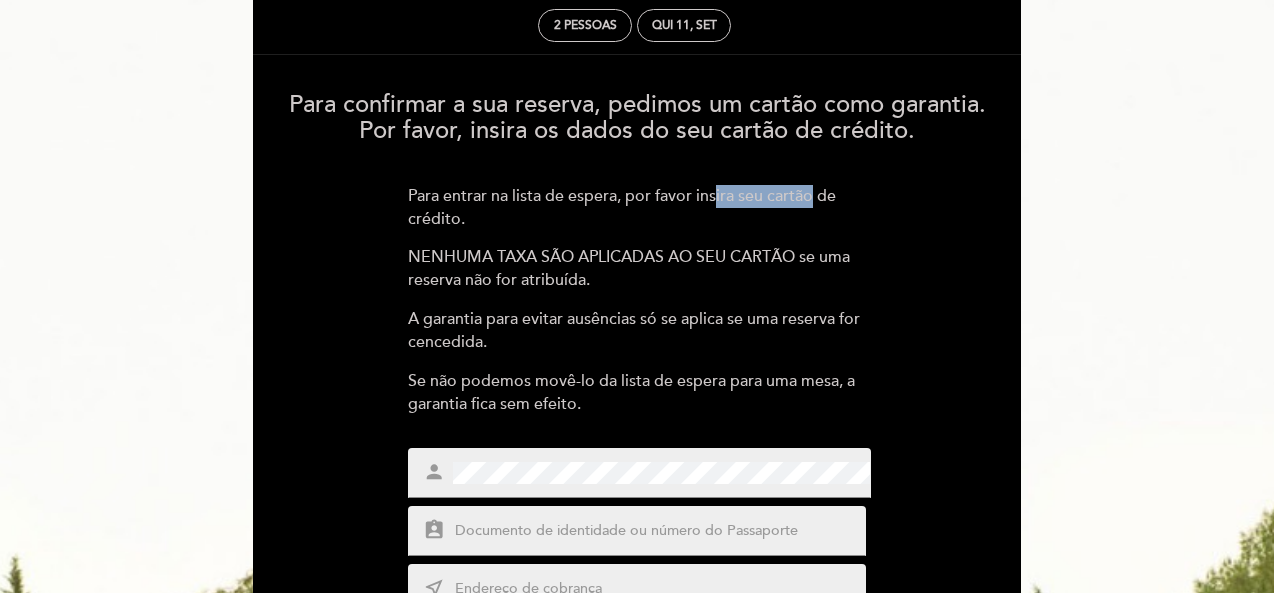 drag, startPoint x: 796, startPoint y: 195, endPoint x: 817, endPoint y: 195, distance: 21 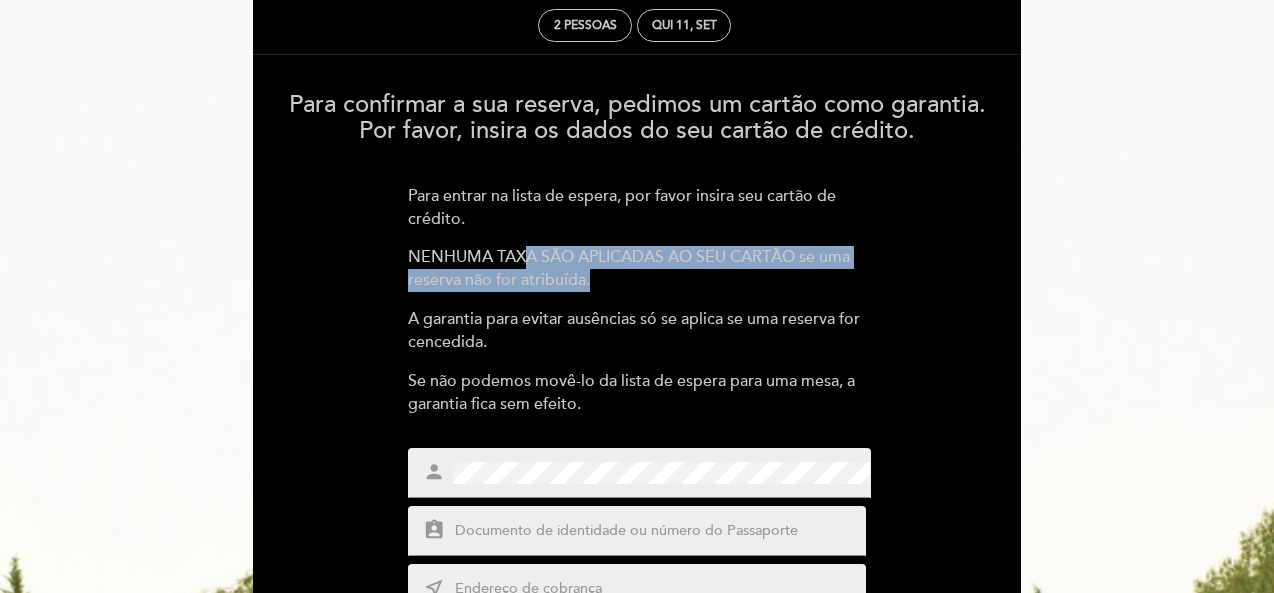drag, startPoint x: 606, startPoint y: 263, endPoint x: 872, endPoint y: 278, distance: 266.4226 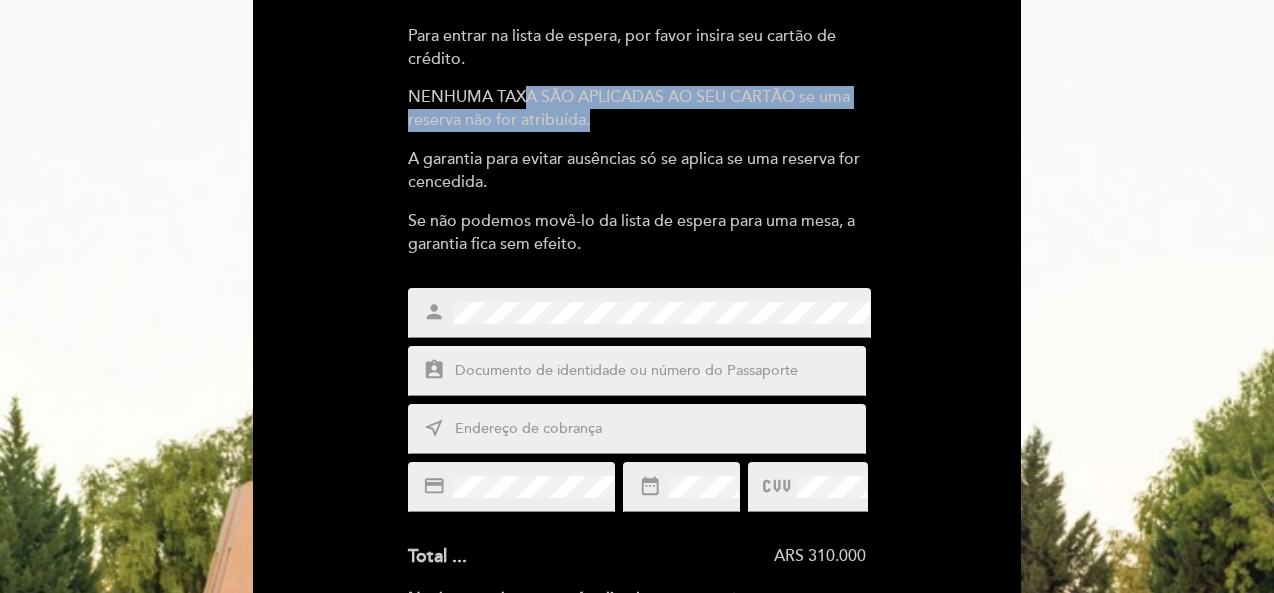 scroll, scrollTop: 300, scrollLeft: 0, axis: vertical 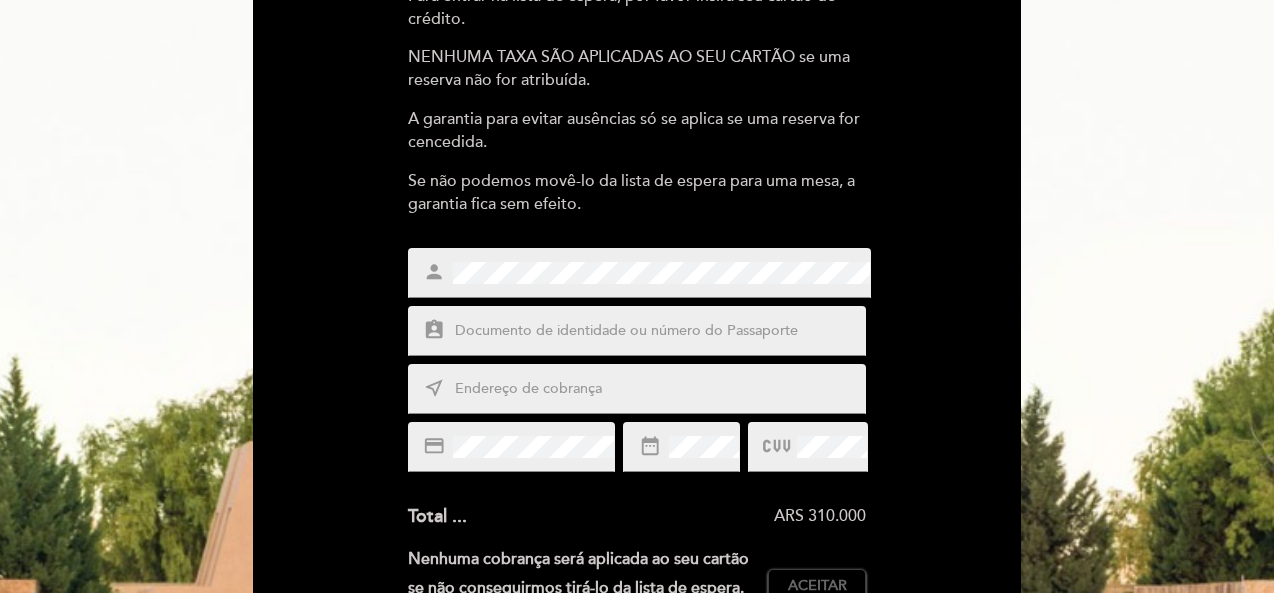 click at bounding box center (661, 331) 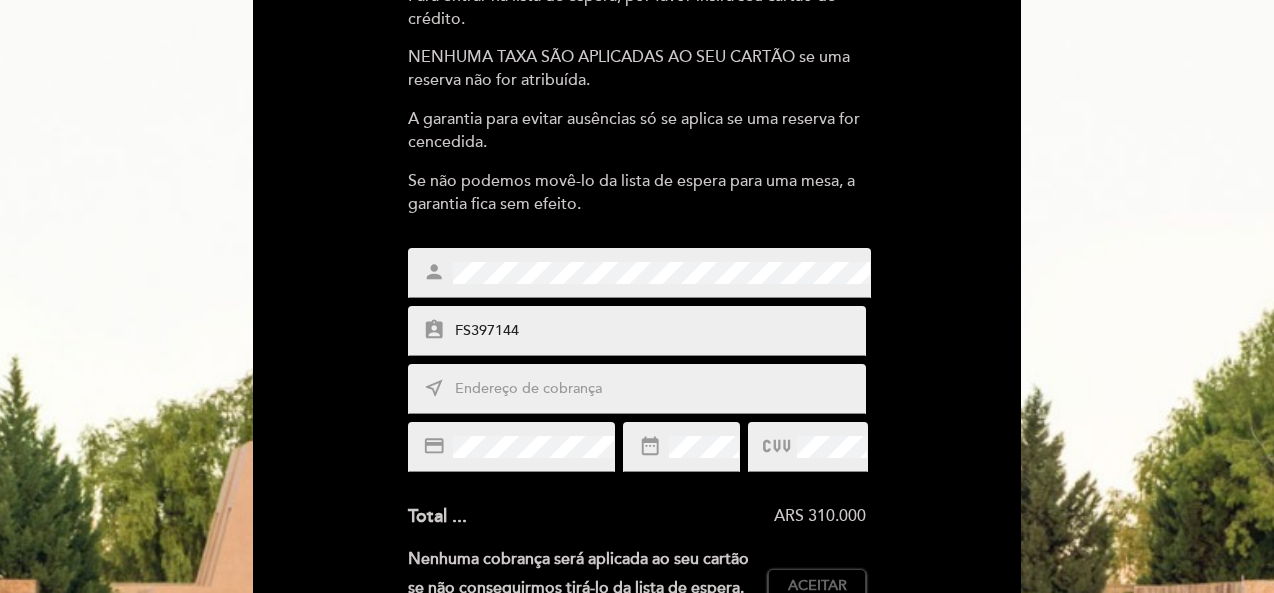 type on "FS397144" 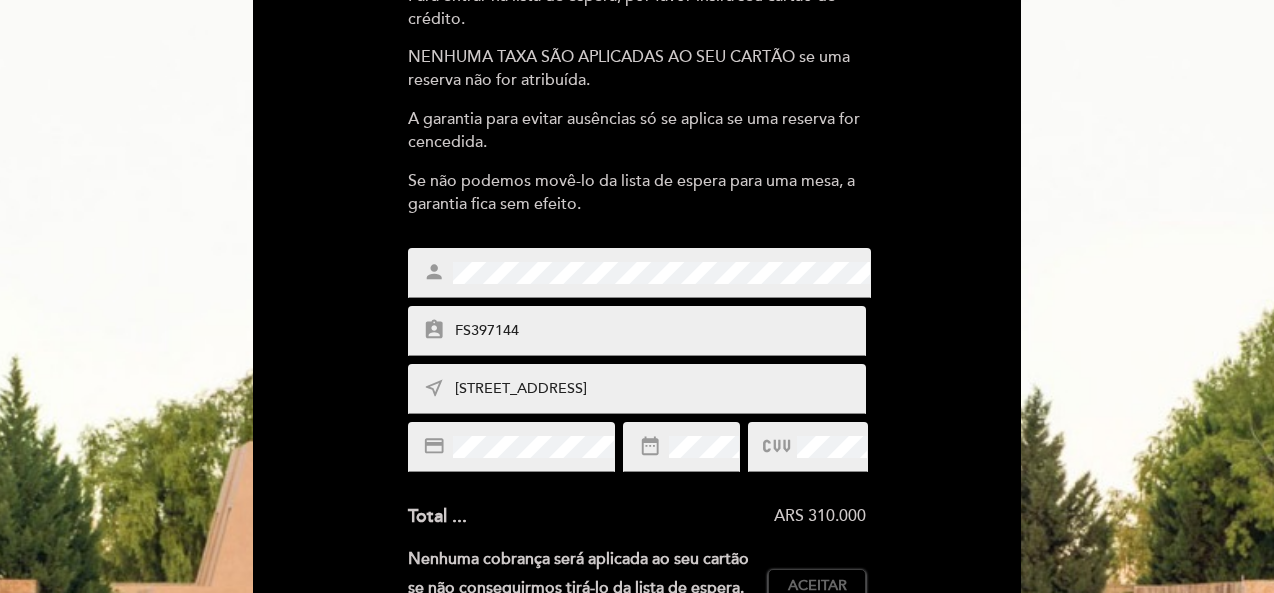 type on "[STREET_ADDRESS]" 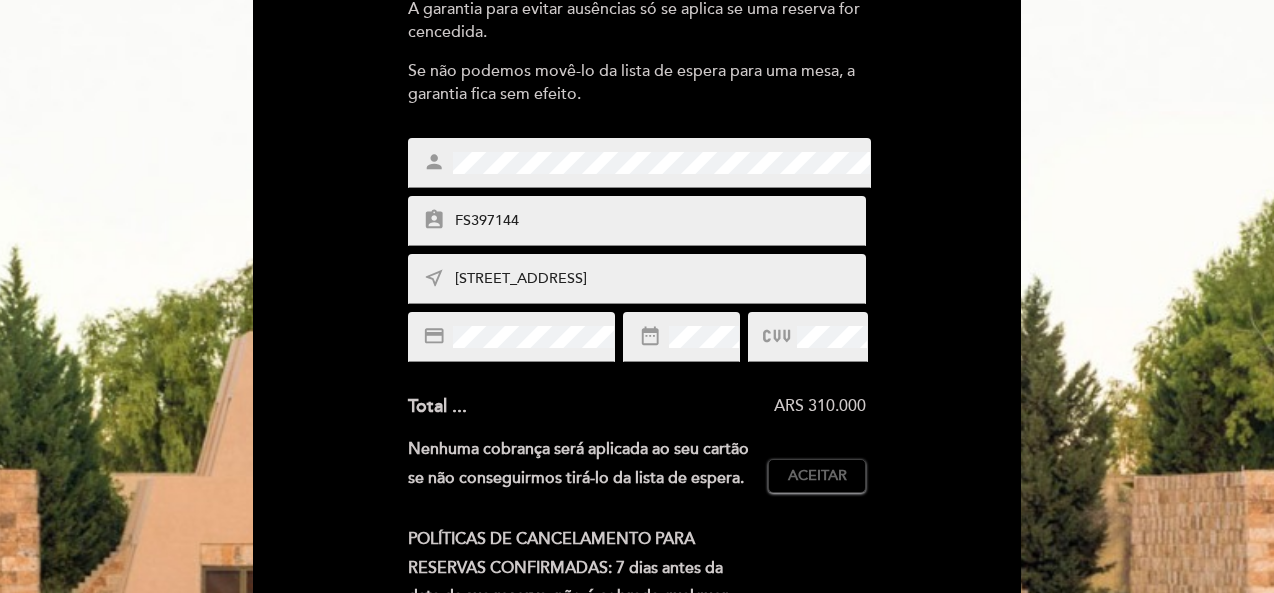 scroll, scrollTop: 600, scrollLeft: 0, axis: vertical 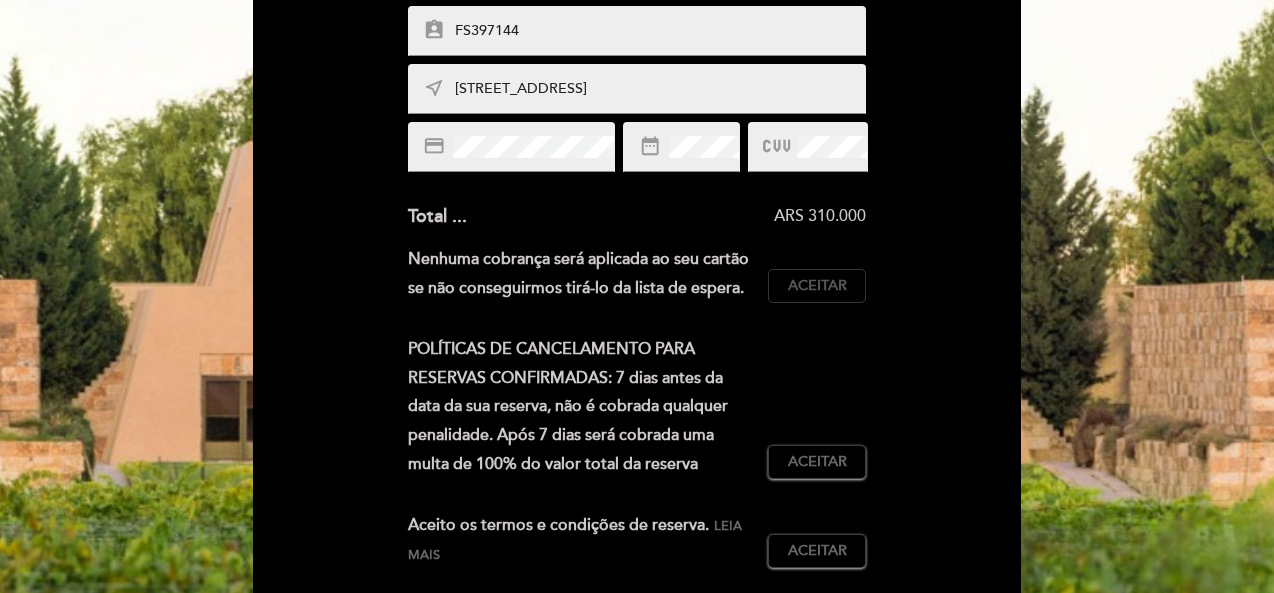 click on "Aceitar" at bounding box center (817, 286) 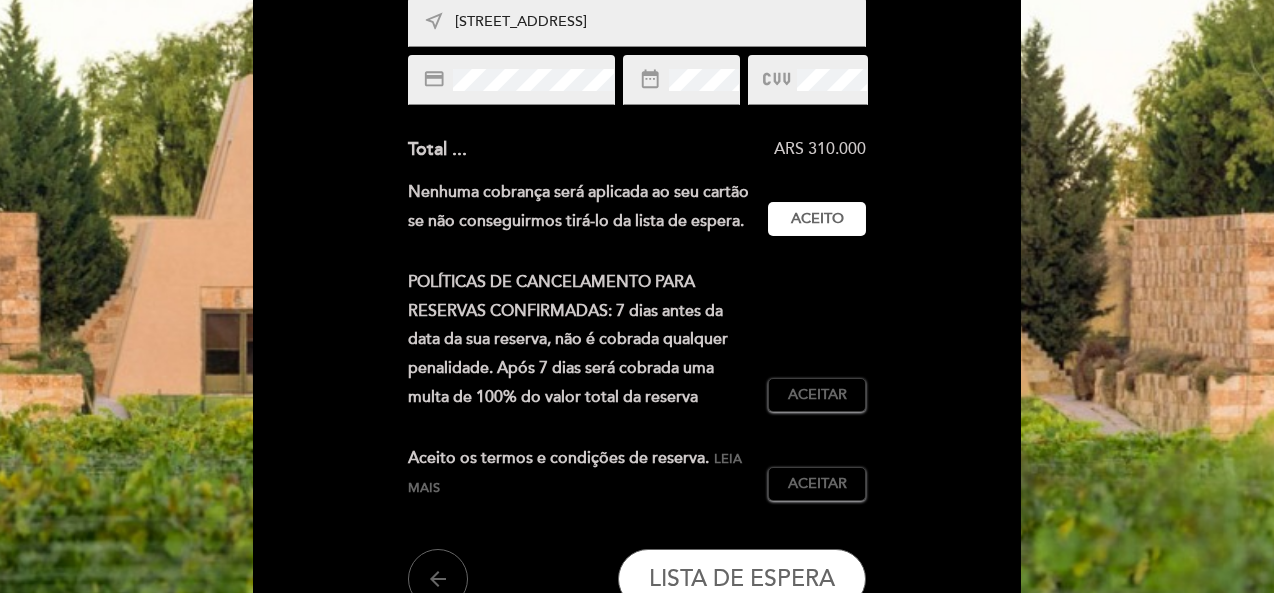 scroll, scrollTop: 700, scrollLeft: 0, axis: vertical 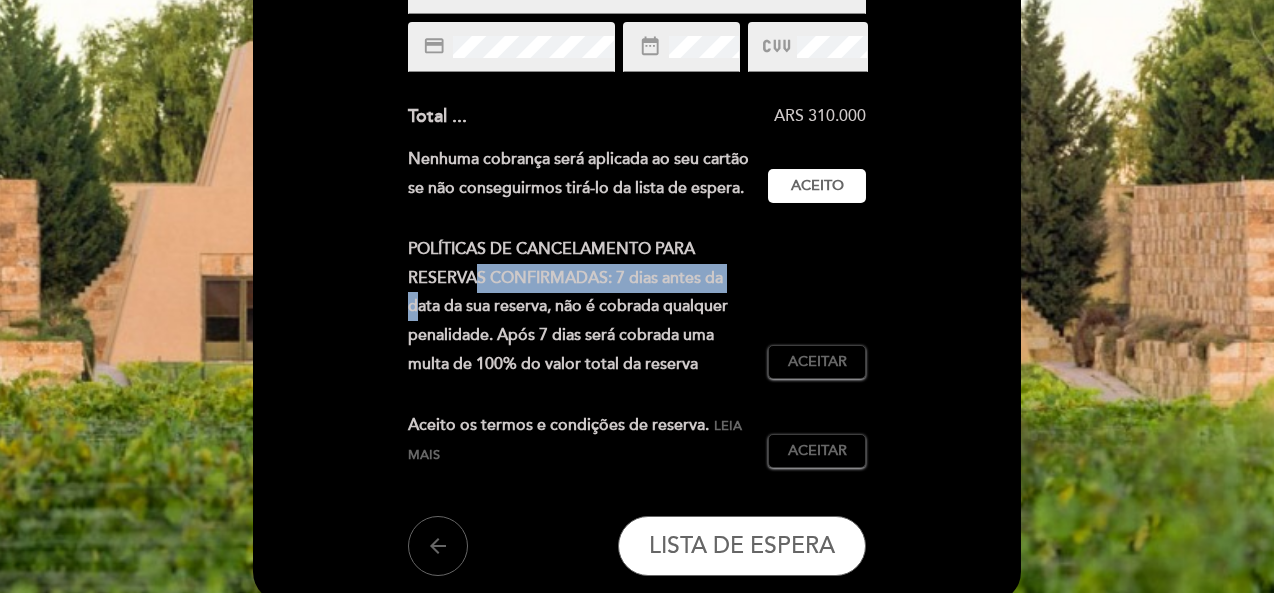 drag, startPoint x: 430, startPoint y: 267, endPoint x: 720, endPoint y: 273, distance: 290.06207 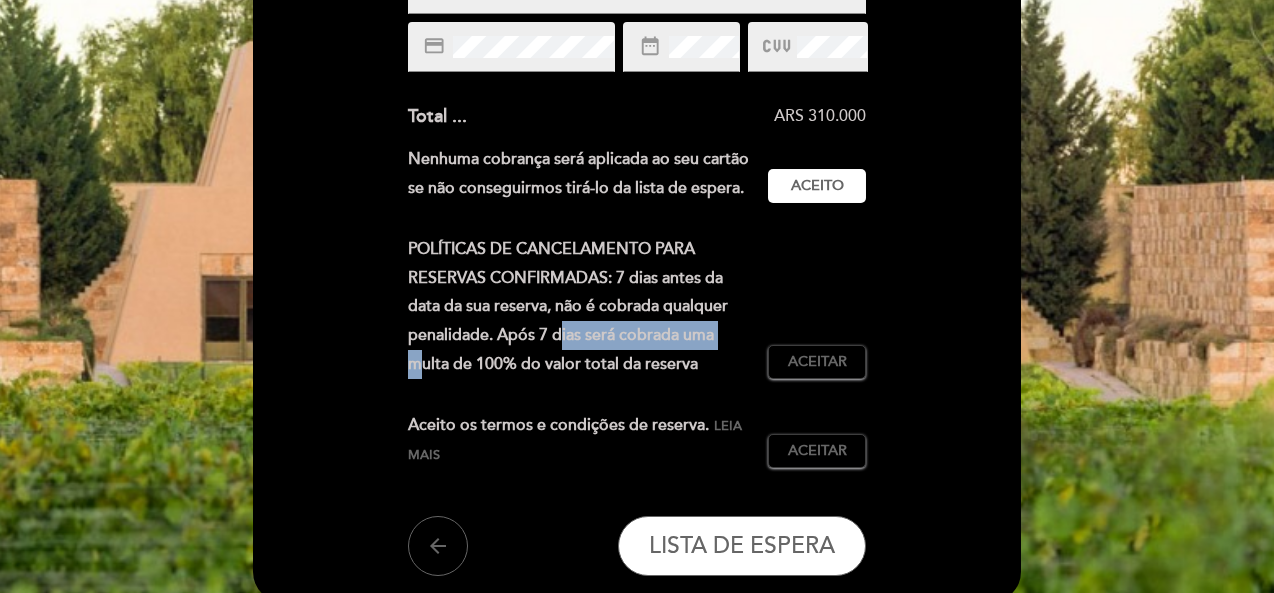 drag, startPoint x: 527, startPoint y: 327, endPoint x: 686, endPoint y: 333, distance: 159.11317 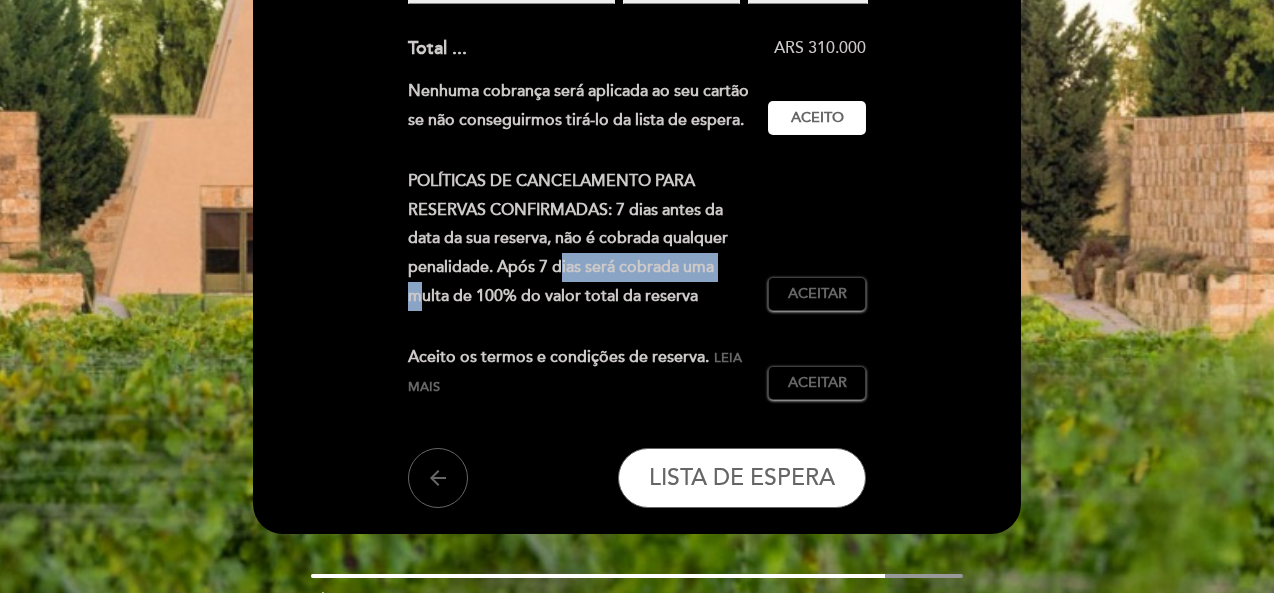 scroll, scrollTop: 800, scrollLeft: 0, axis: vertical 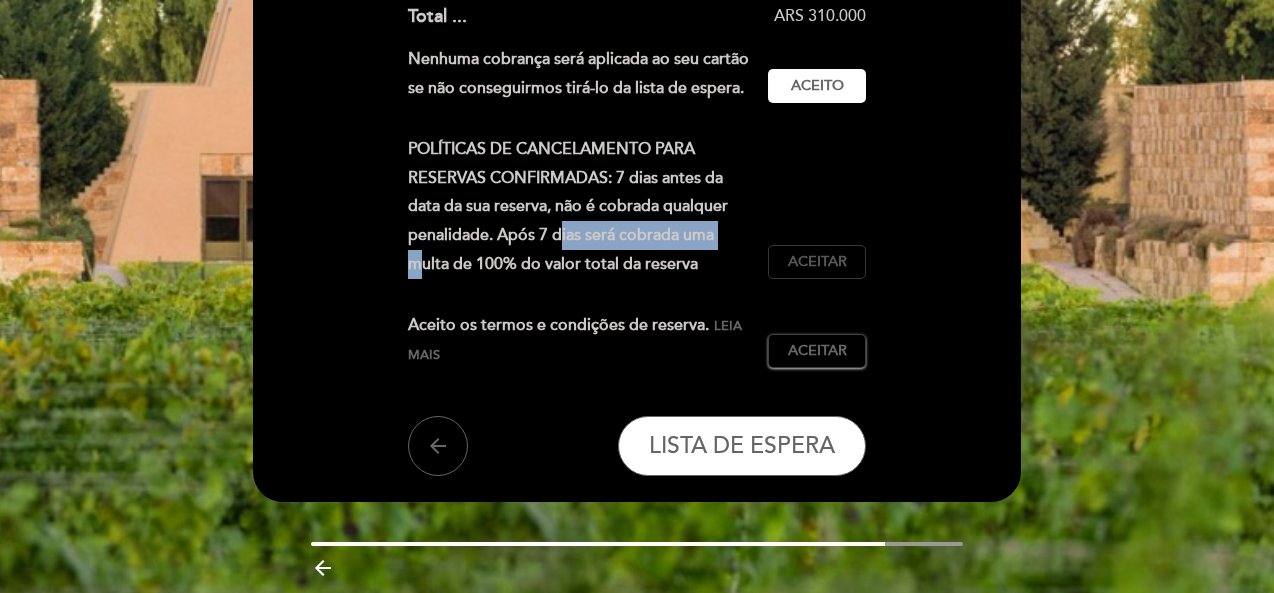 click on "Aceitar
Aceito" at bounding box center [817, 262] 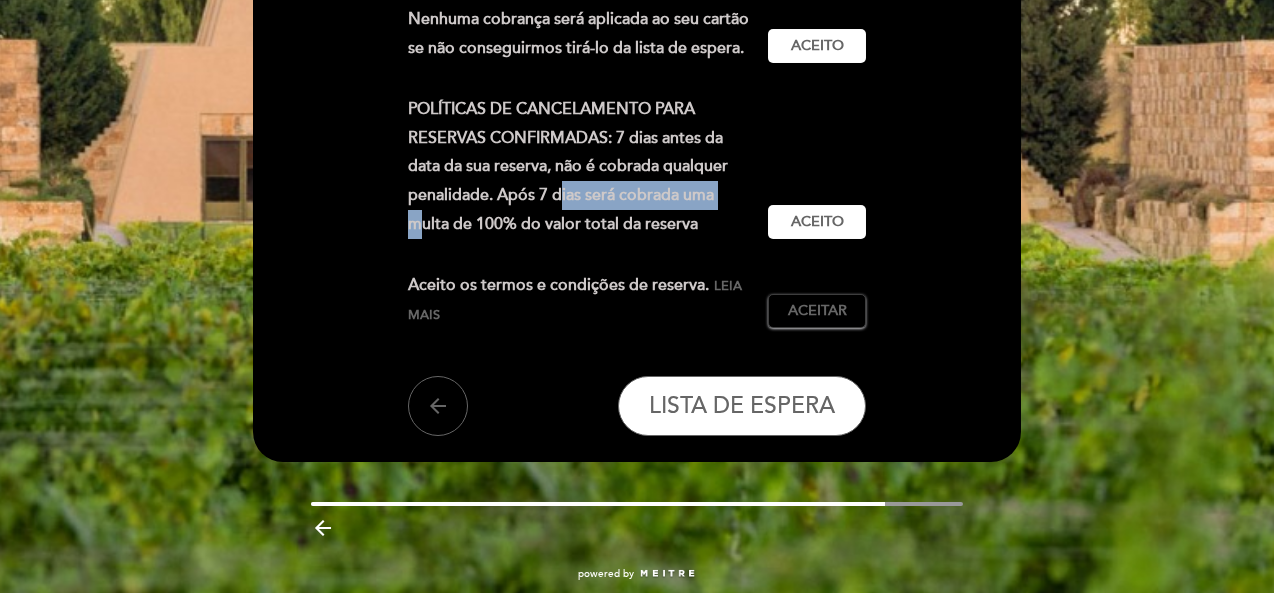 scroll, scrollTop: 871, scrollLeft: 0, axis: vertical 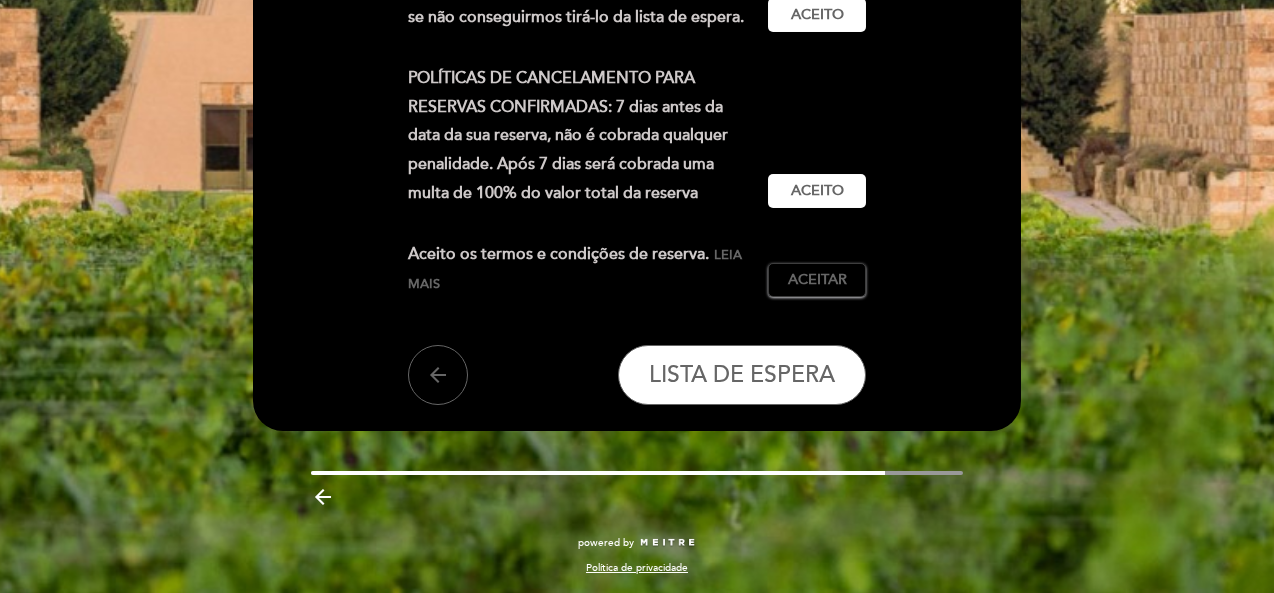 click on "Leia mais" at bounding box center [575, 269] 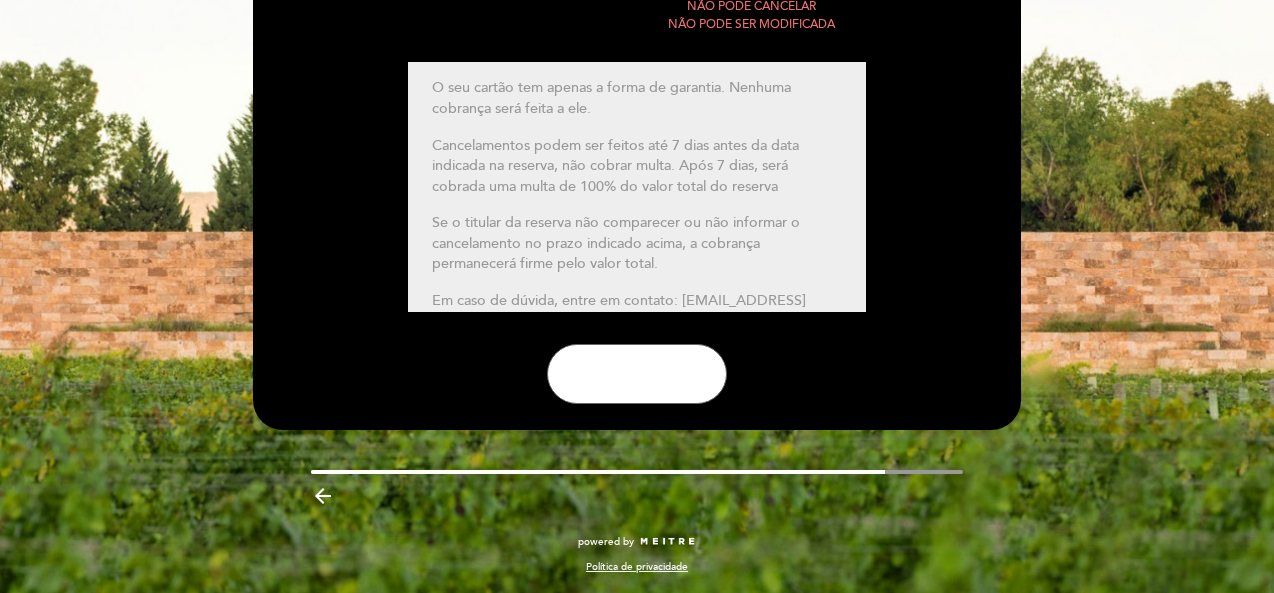 drag, startPoint x: 685, startPoint y: 375, endPoint x: 749, endPoint y: 374, distance: 64.00781 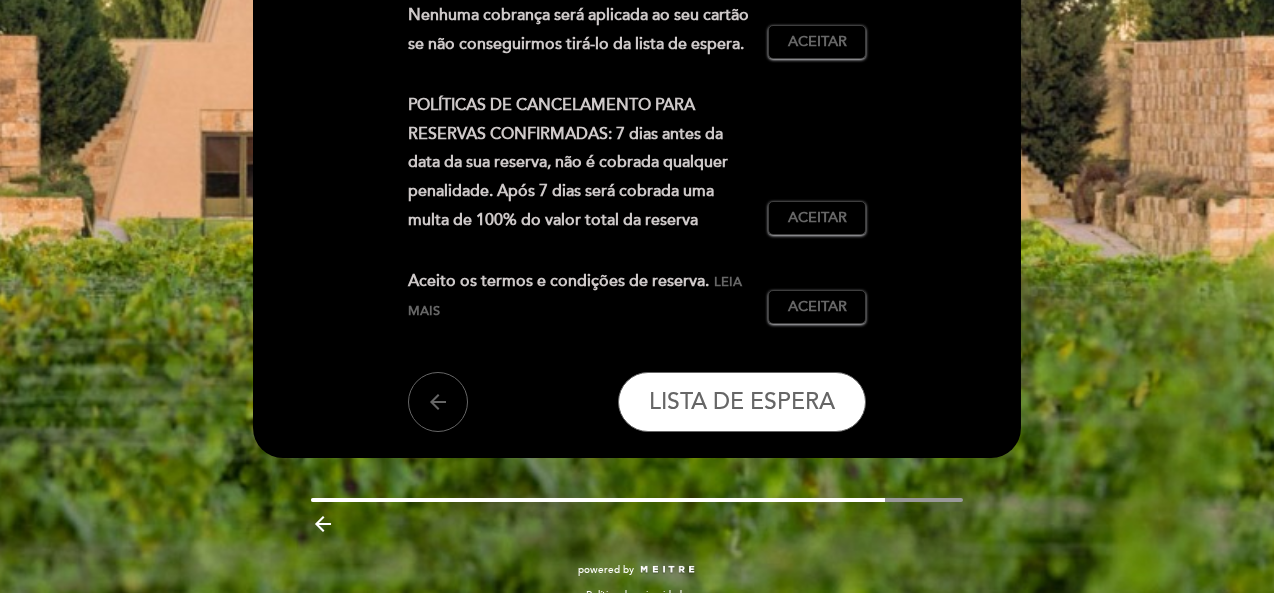 scroll, scrollTop: 871, scrollLeft: 0, axis: vertical 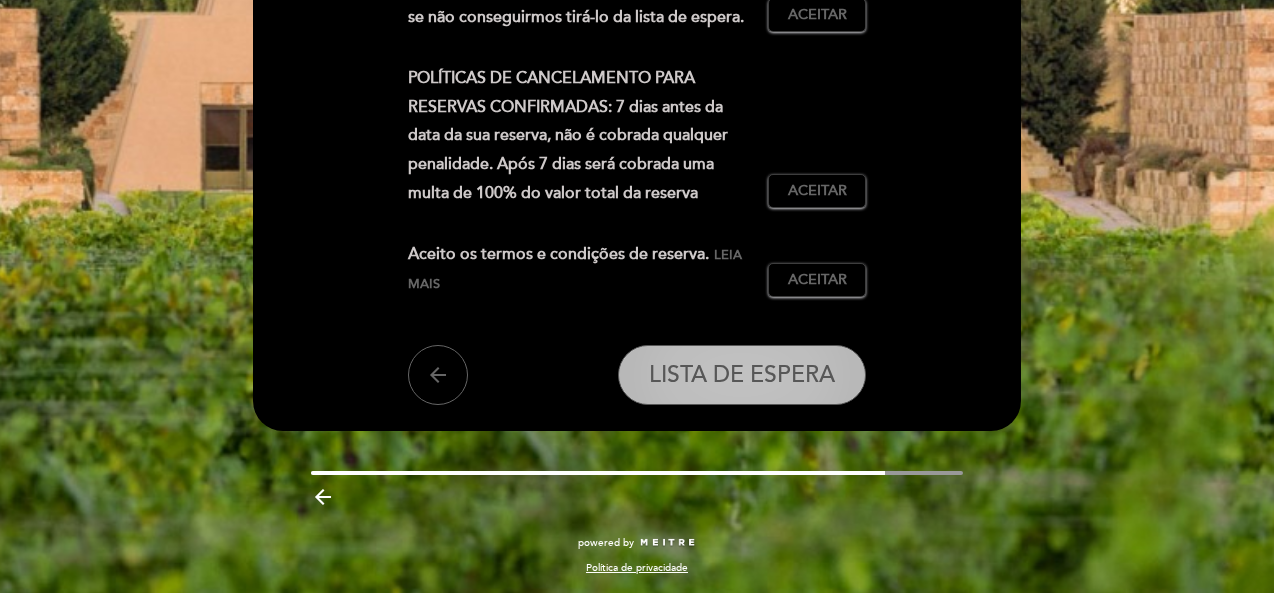 click on "LISTA DE ESPERA" at bounding box center [742, 376] 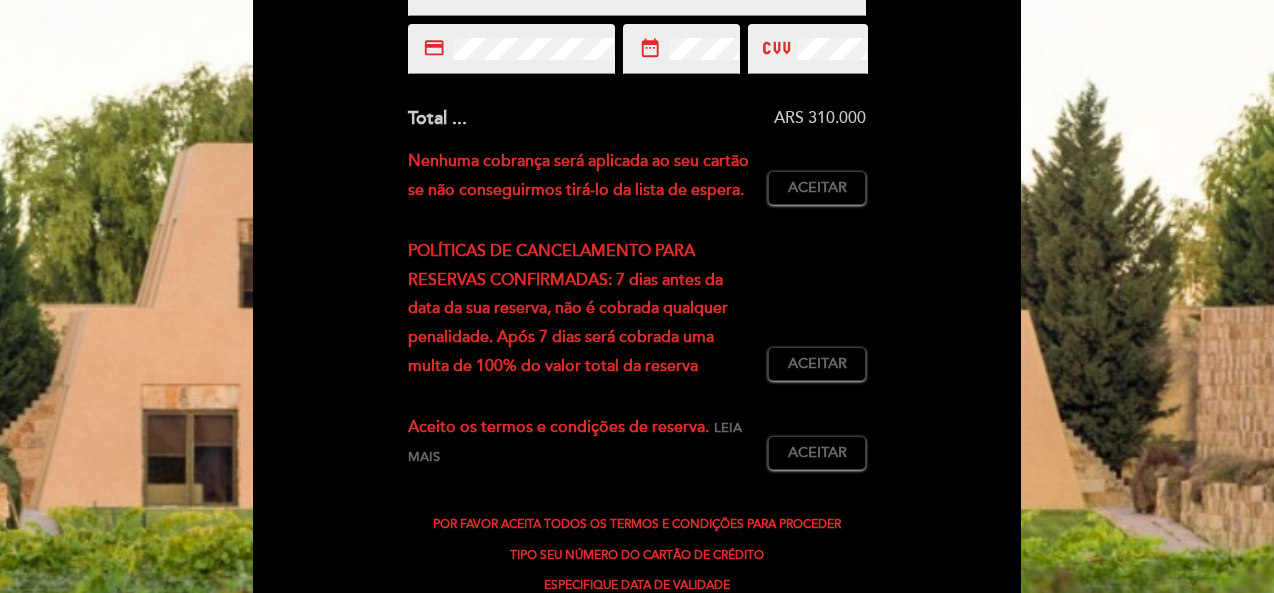 scroll, scrollTop: 471, scrollLeft: 0, axis: vertical 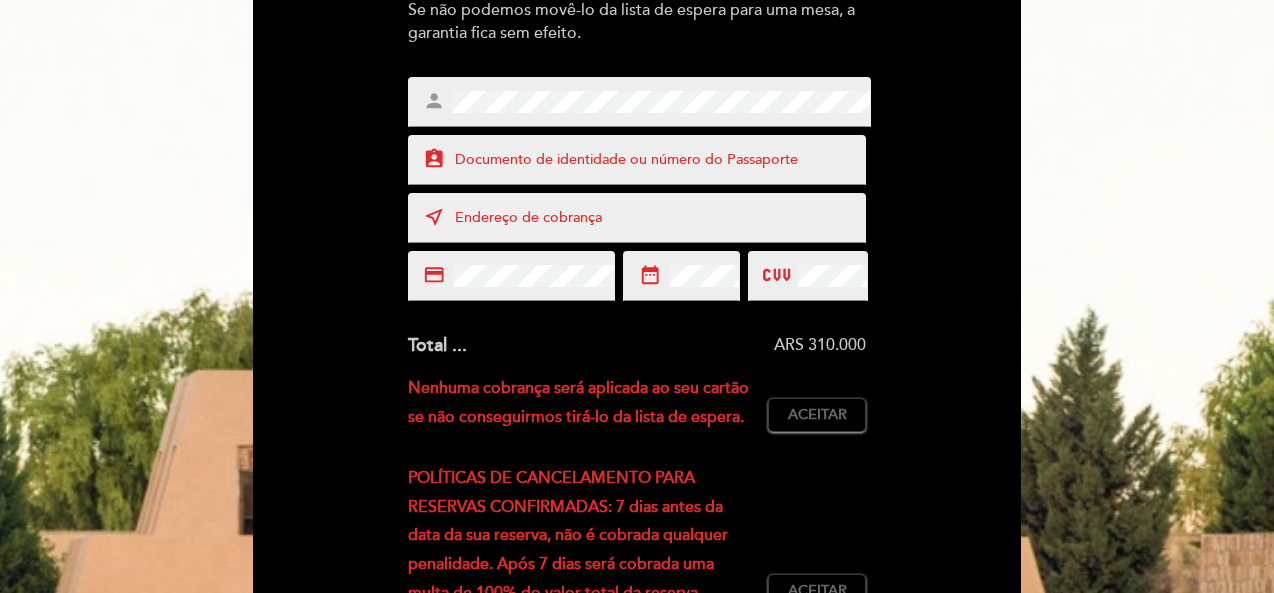 click on "assignment_ind" at bounding box center [637, 160] 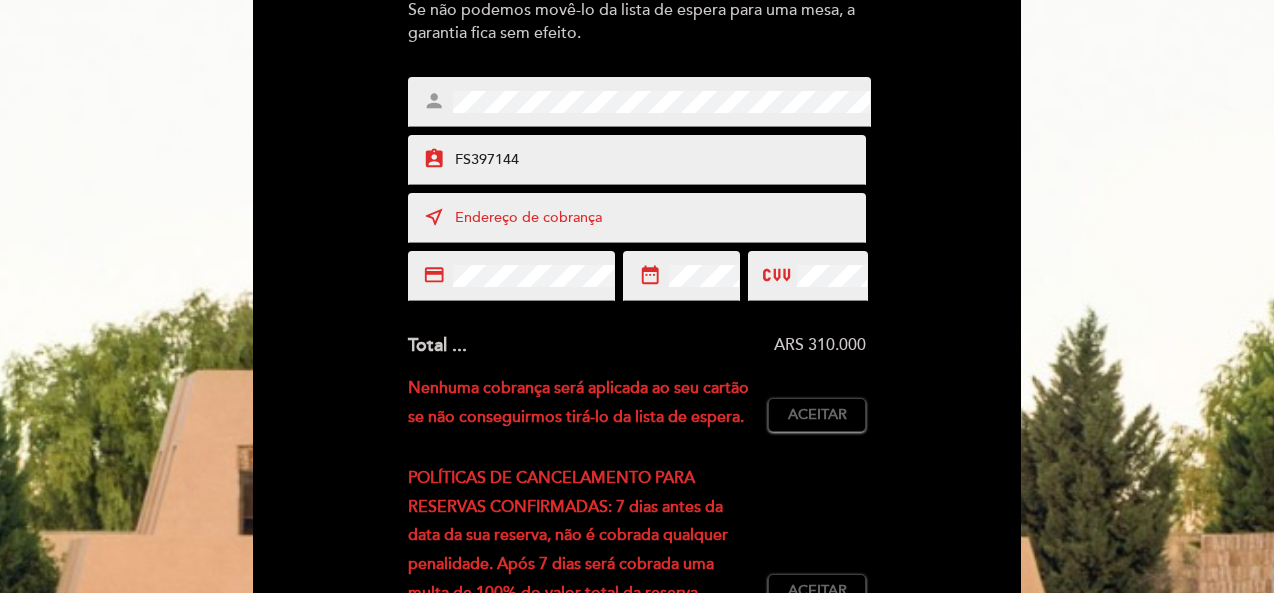 type on "FS397144" 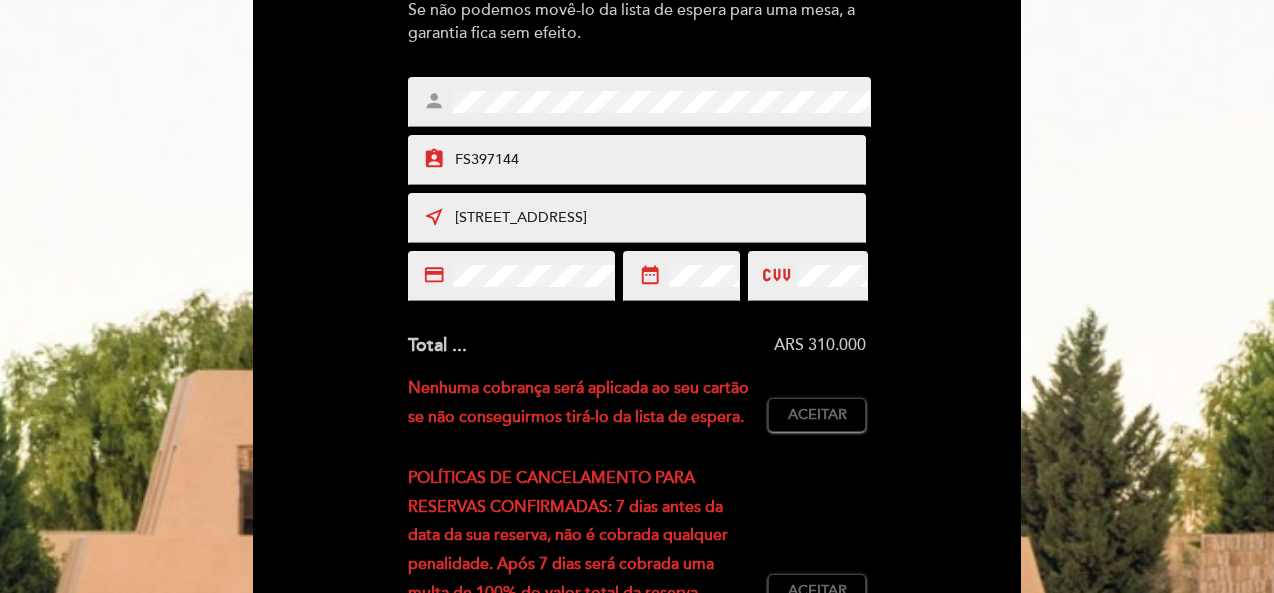 type on "[STREET_ADDRESS]" 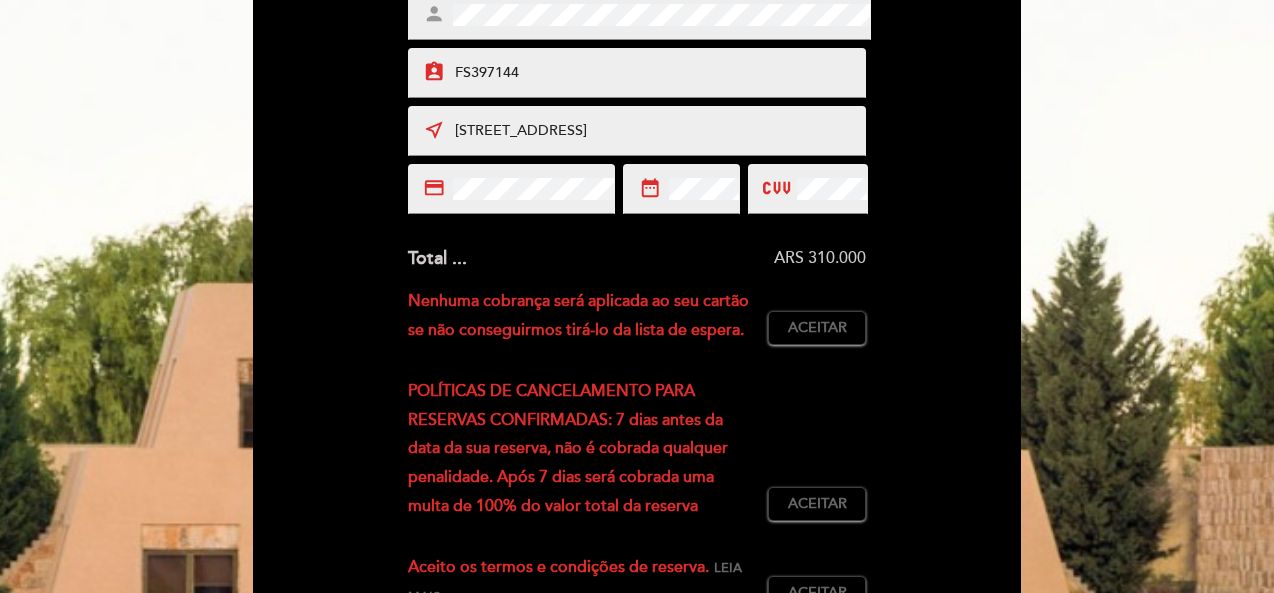scroll, scrollTop: 671, scrollLeft: 0, axis: vertical 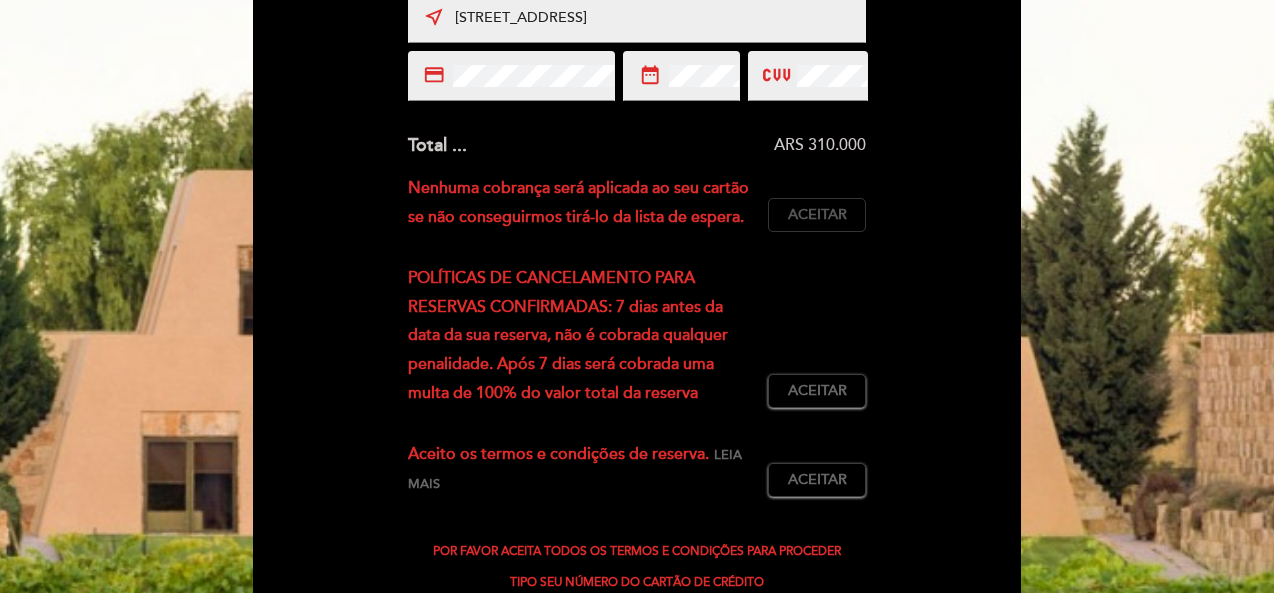 click on "Aceitar" at bounding box center [817, 215] 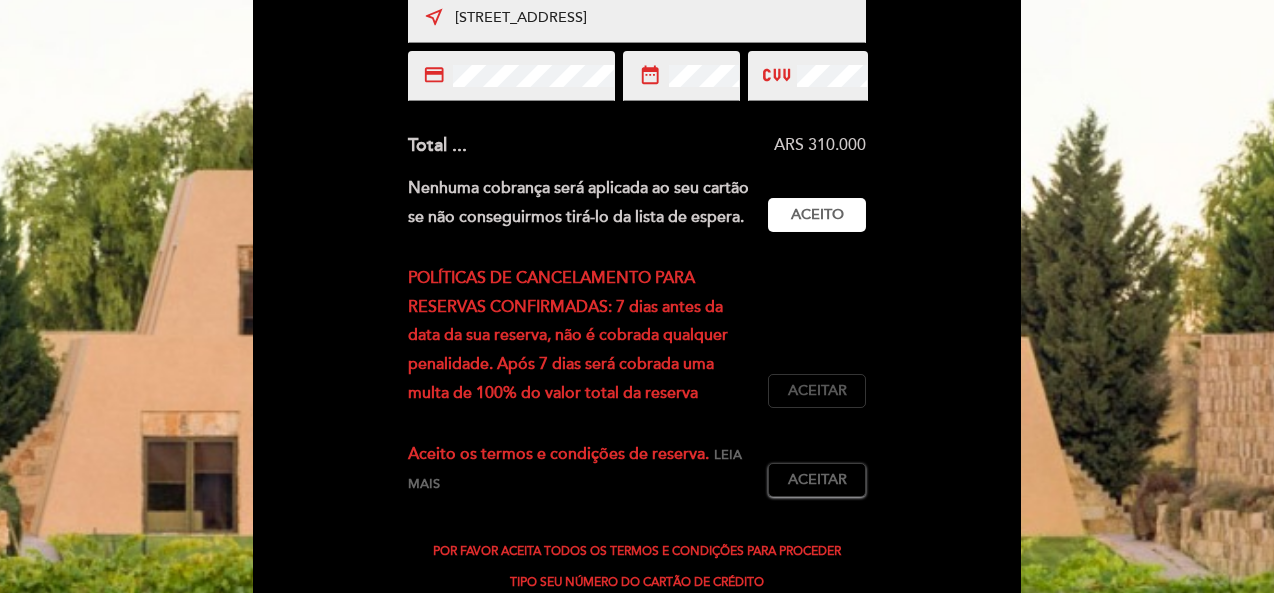 click on "Aceitar
Aceito" at bounding box center [817, 391] 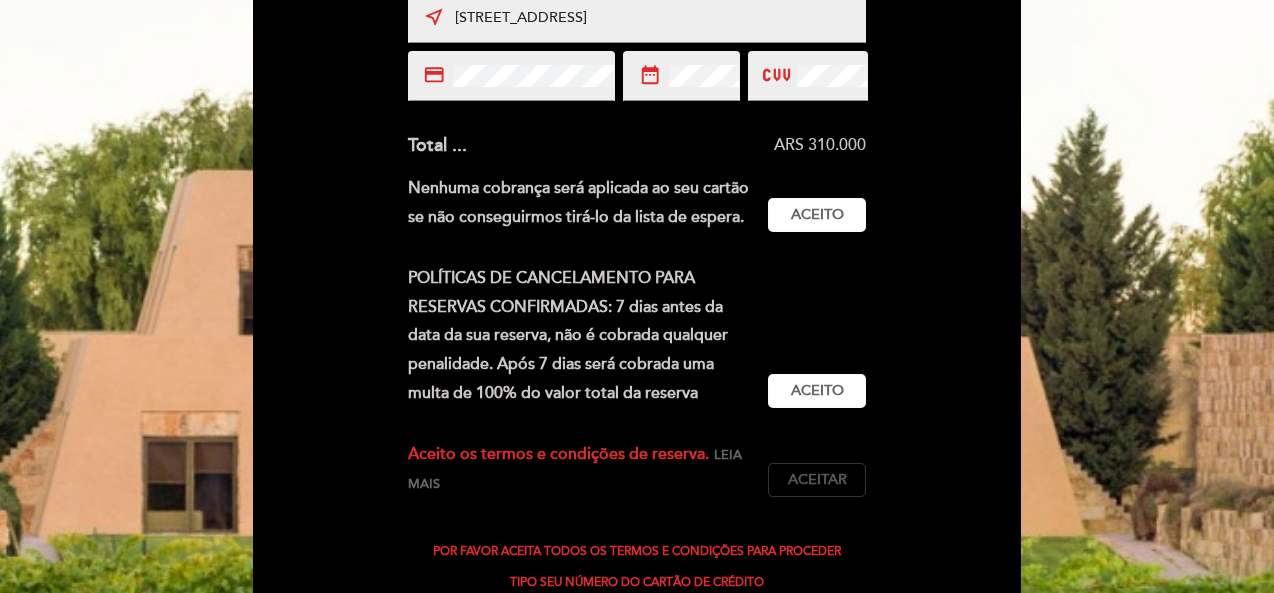 click on "Aceitar" at bounding box center [817, 480] 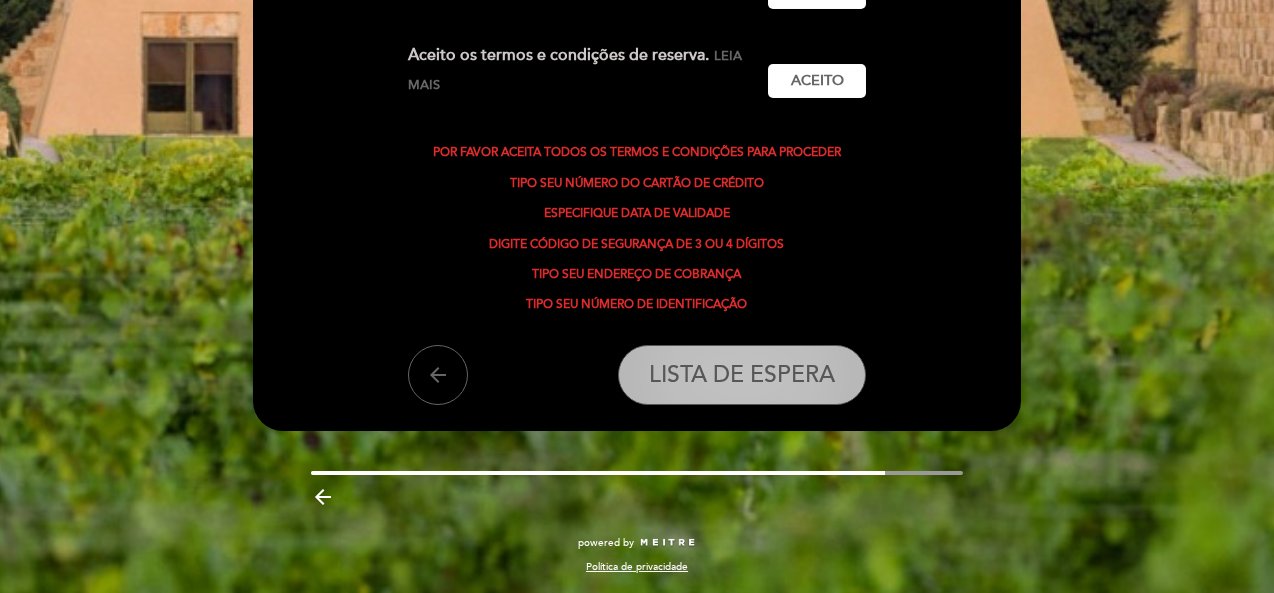click on "LISTA DE ESPERA" at bounding box center (742, 375) 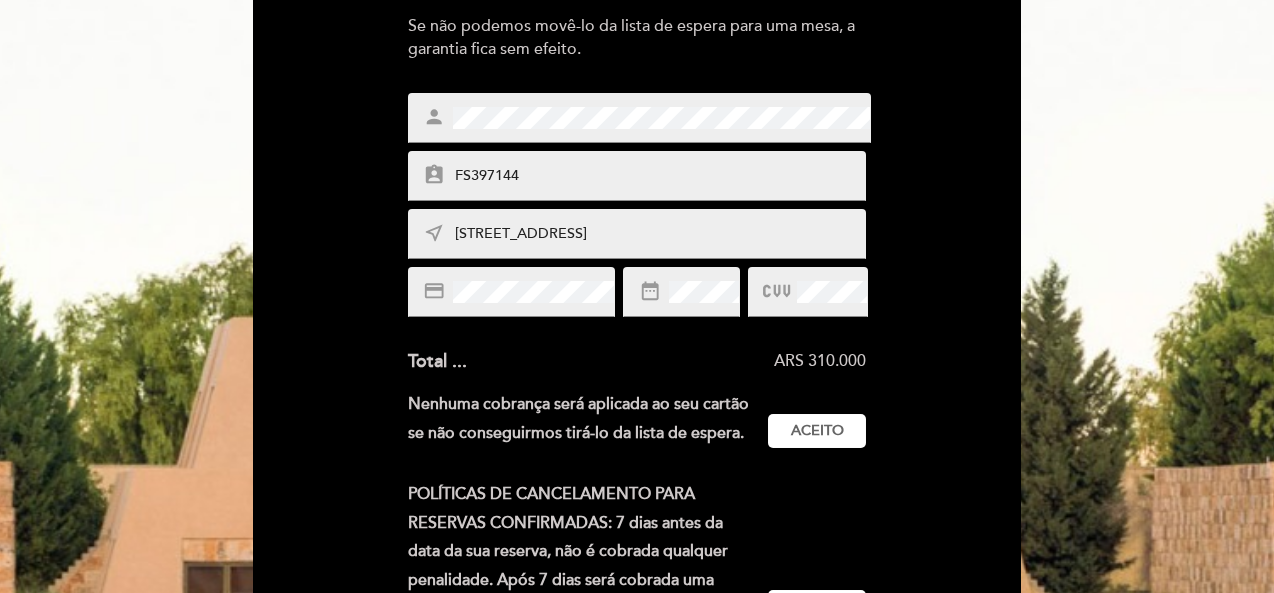 scroll, scrollTop: 932, scrollLeft: 0, axis: vertical 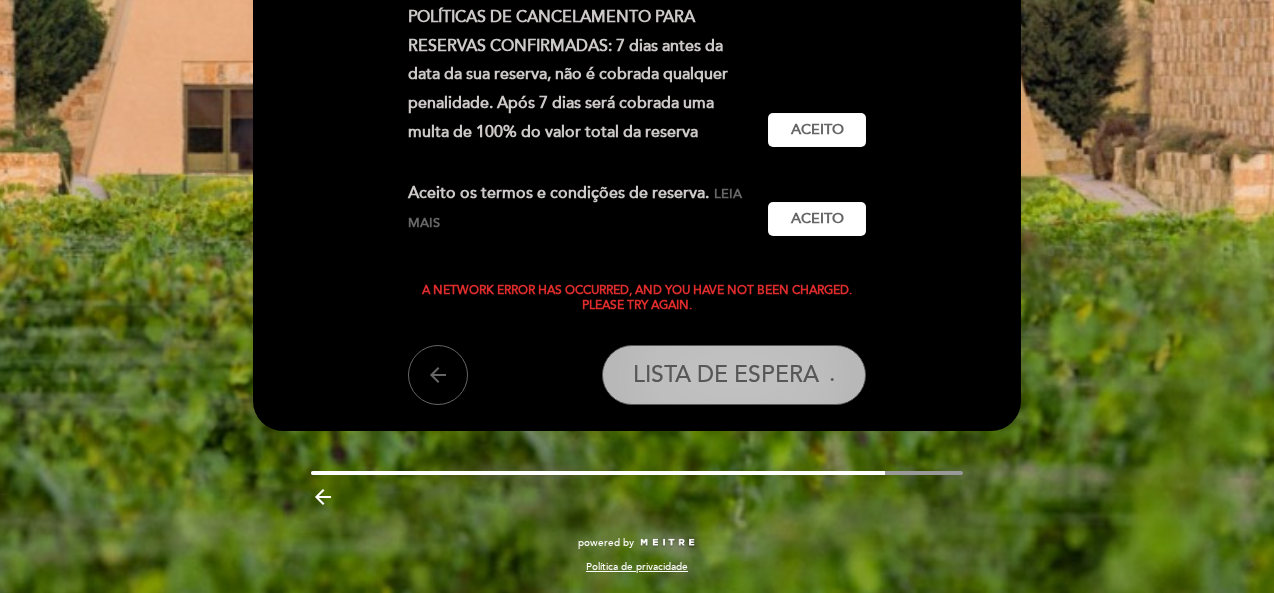 click on "LISTA DE ESPERA" at bounding box center (726, 375) 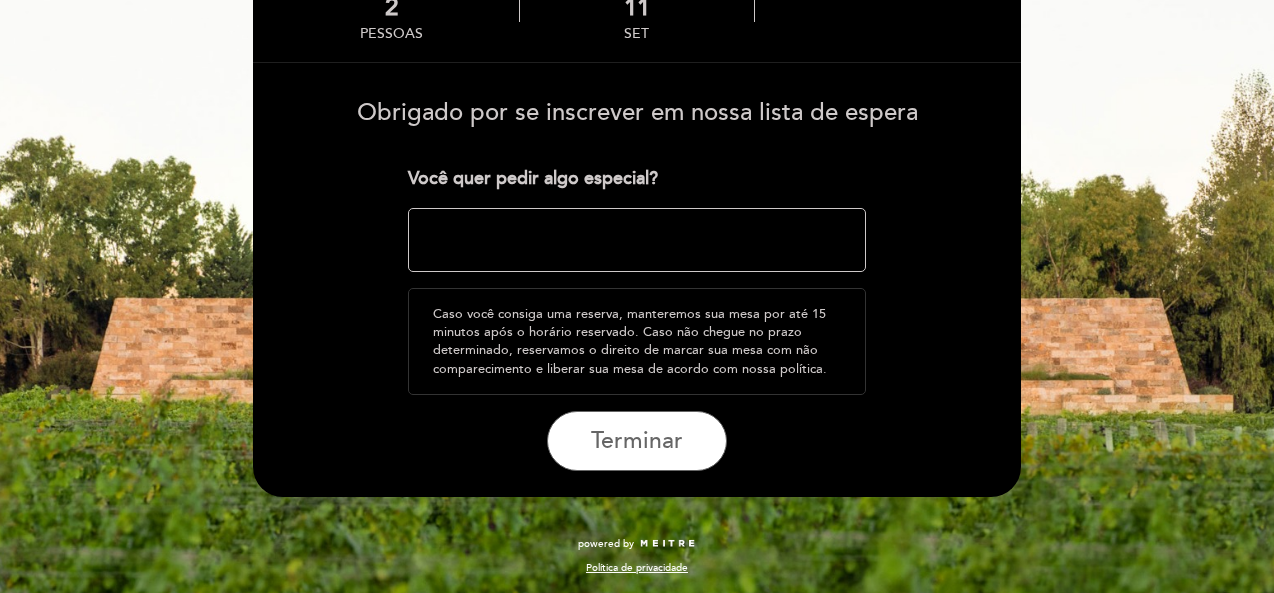 scroll, scrollTop: 148, scrollLeft: 0, axis: vertical 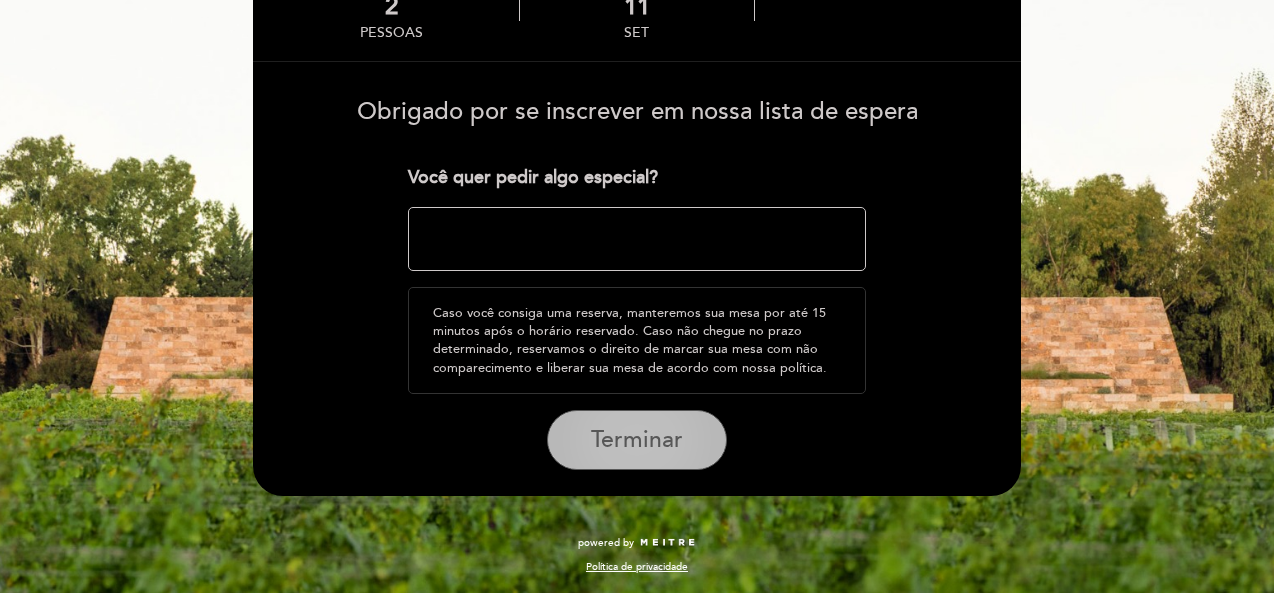 click on "Terminar" at bounding box center (637, 440) 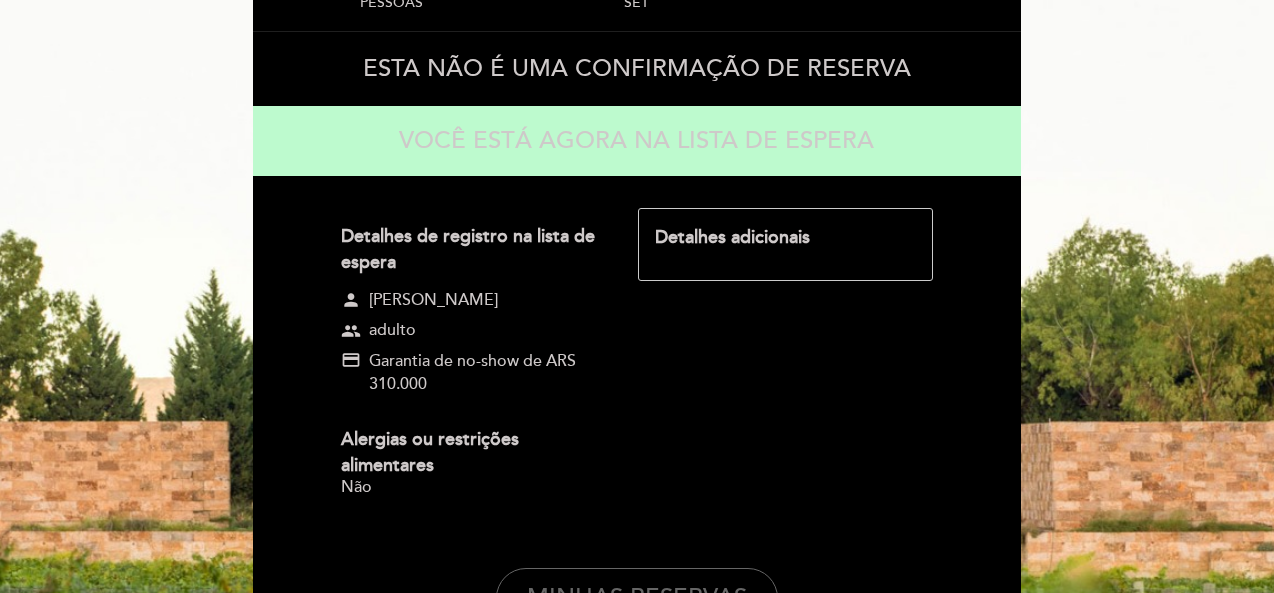 scroll, scrollTop: 0, scrollLeft: 0, axis: both 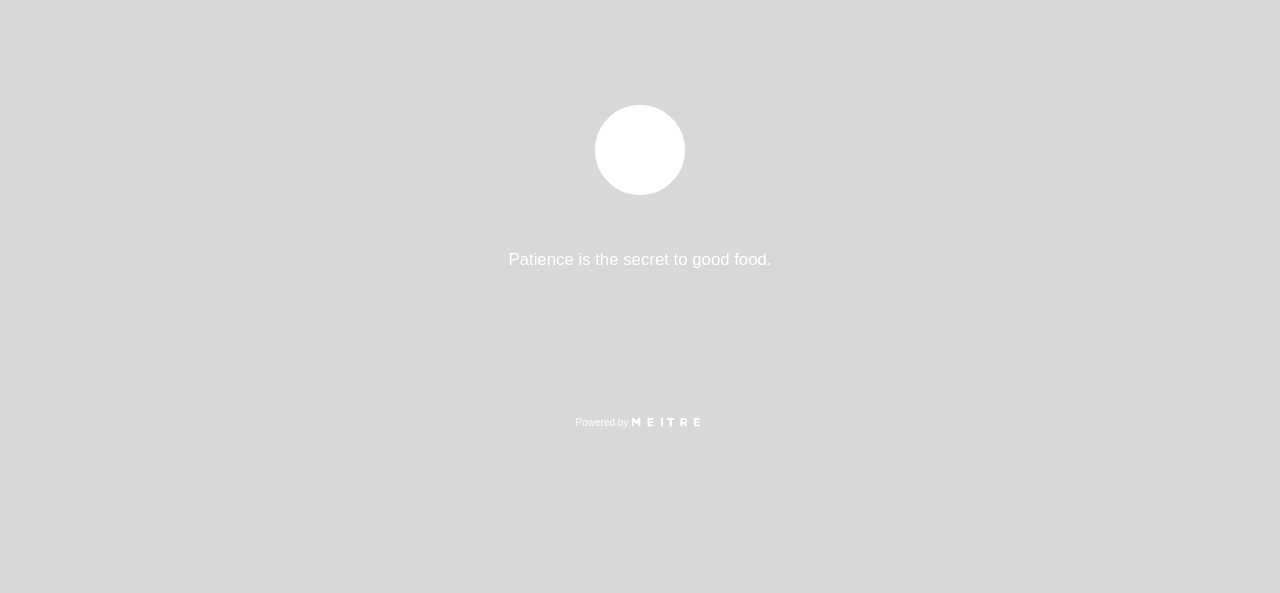 select on "pt" 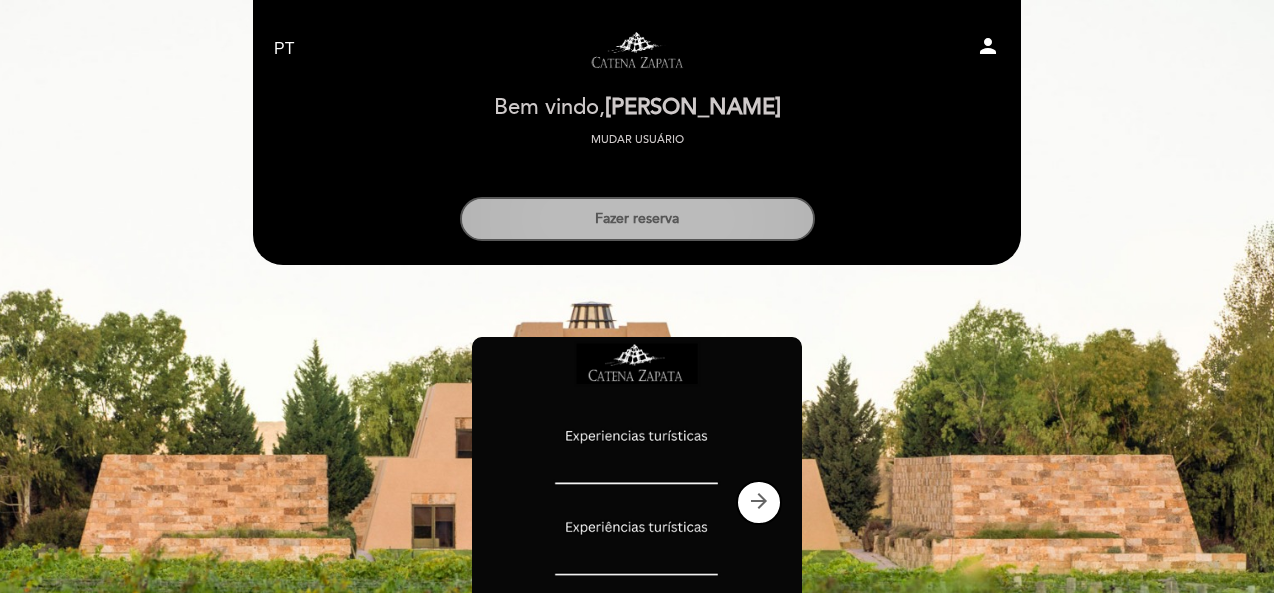click on "Fazer reserva" at bounding box center (637, 219) 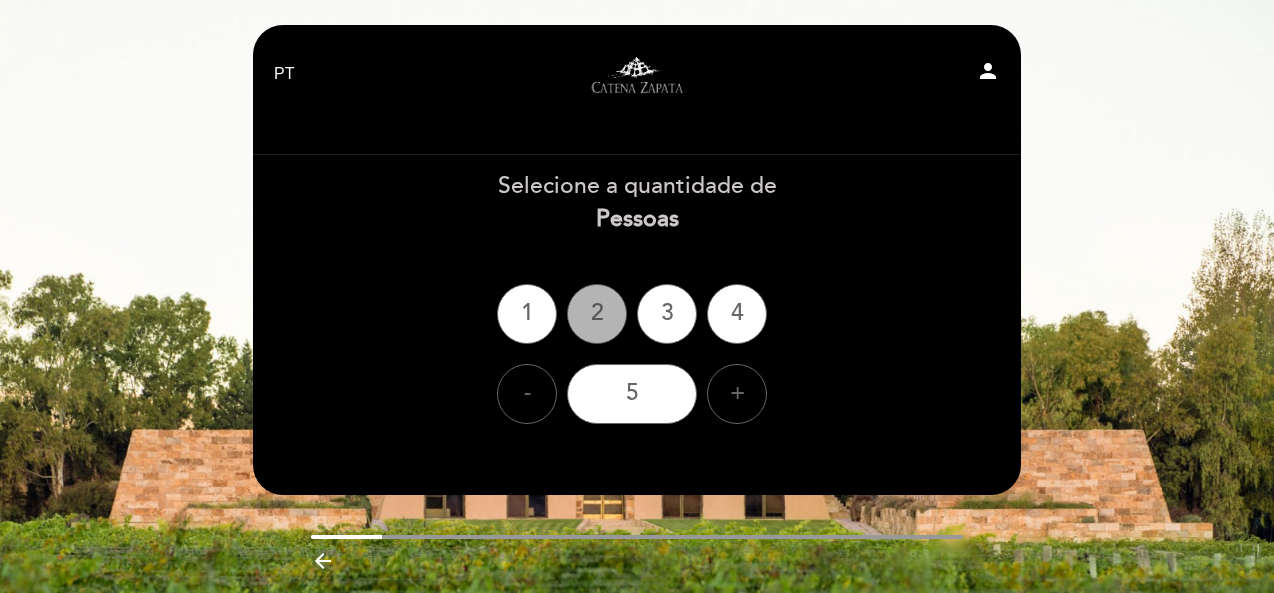 click on "2" at bounding box center (597, 314) 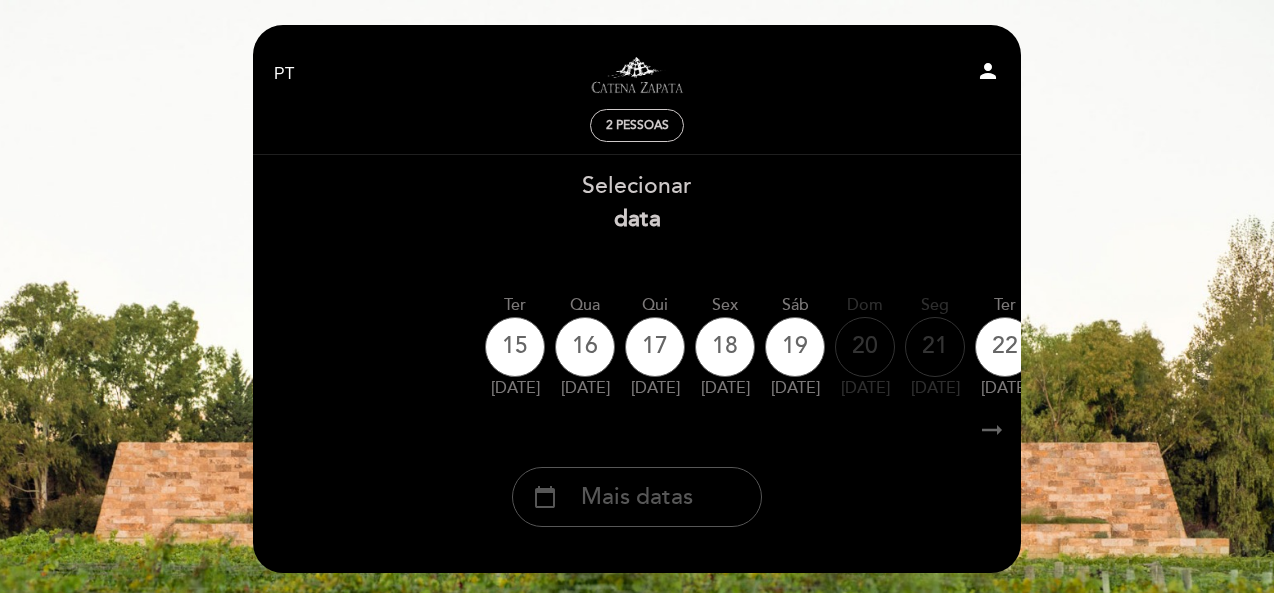 click on "Mais datas" at bounding box center [637, 497] 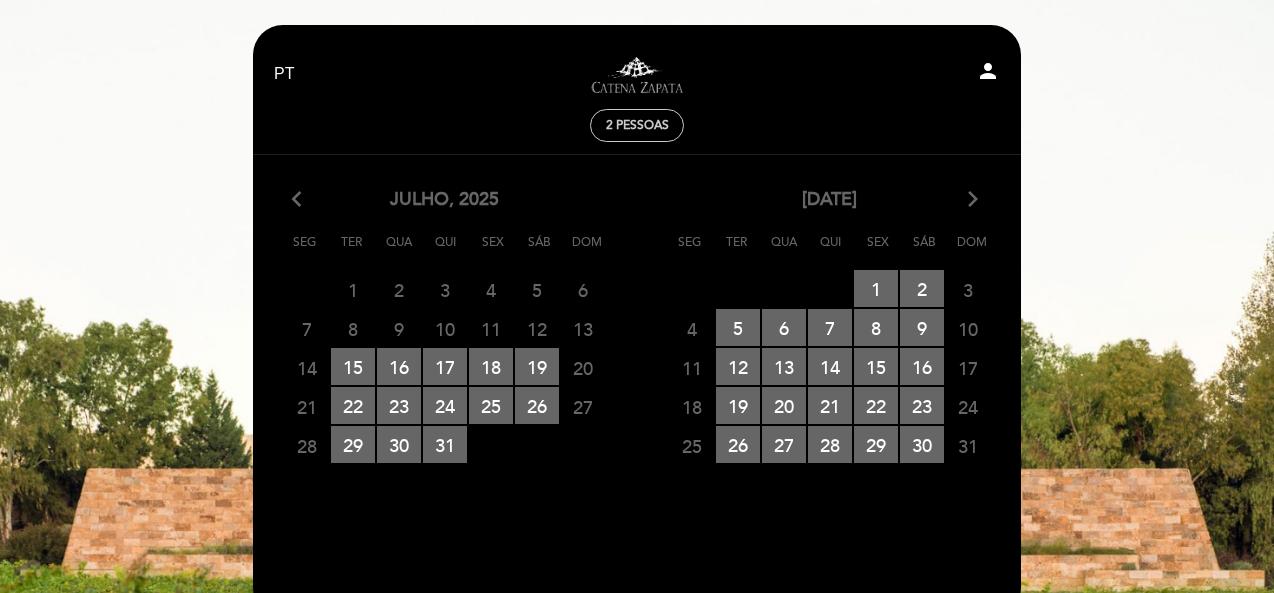 click on "arrow_forward_ios" at bounding box center [973, 200] 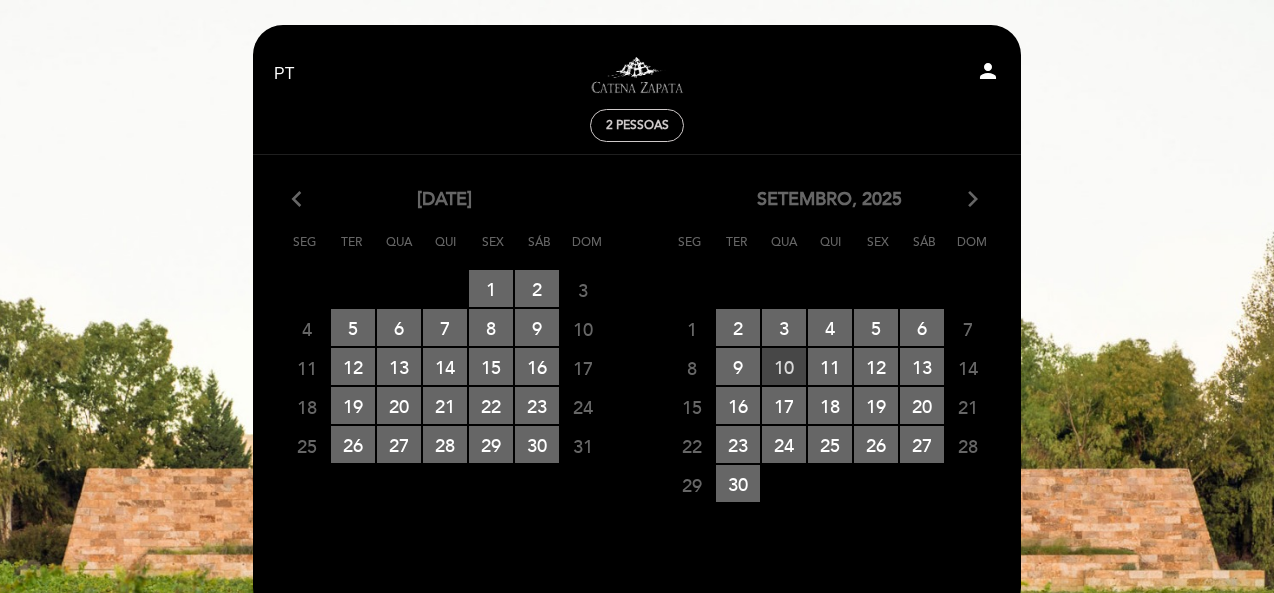 click on "10
RESERVAS DISPONÍVEIS" at bounding box center (784, 366) 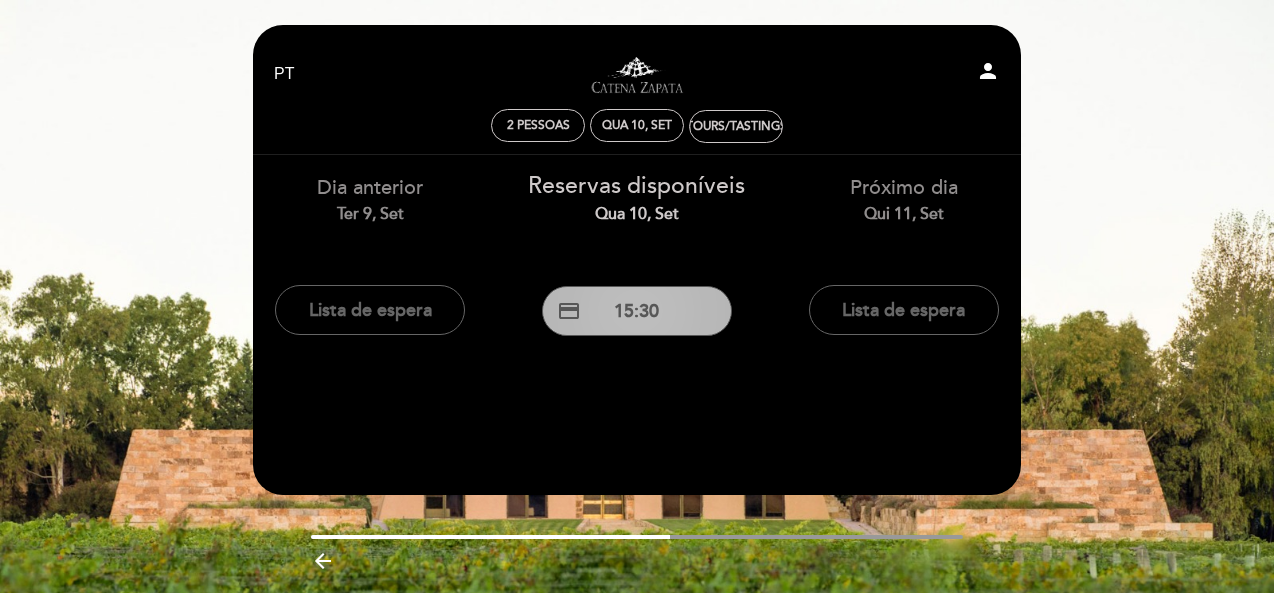 click on "credit_card
15:30" at bounding box center (637, 311) 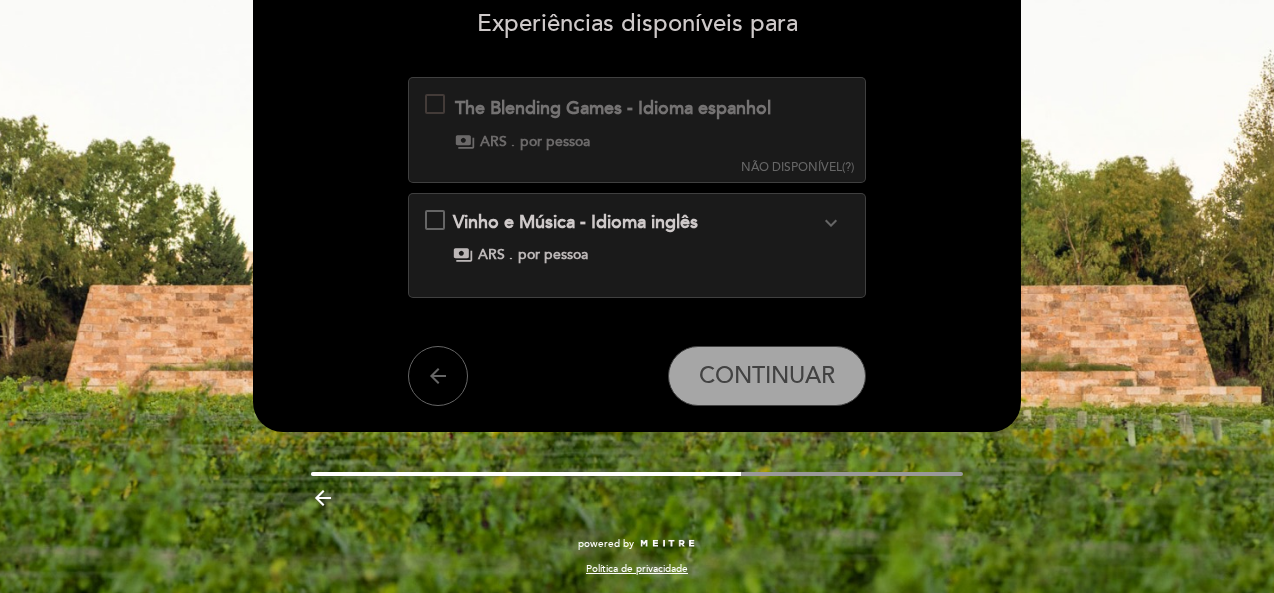 scroll, scrollTop: 182, scrollLeft: 0, axis: vertical 